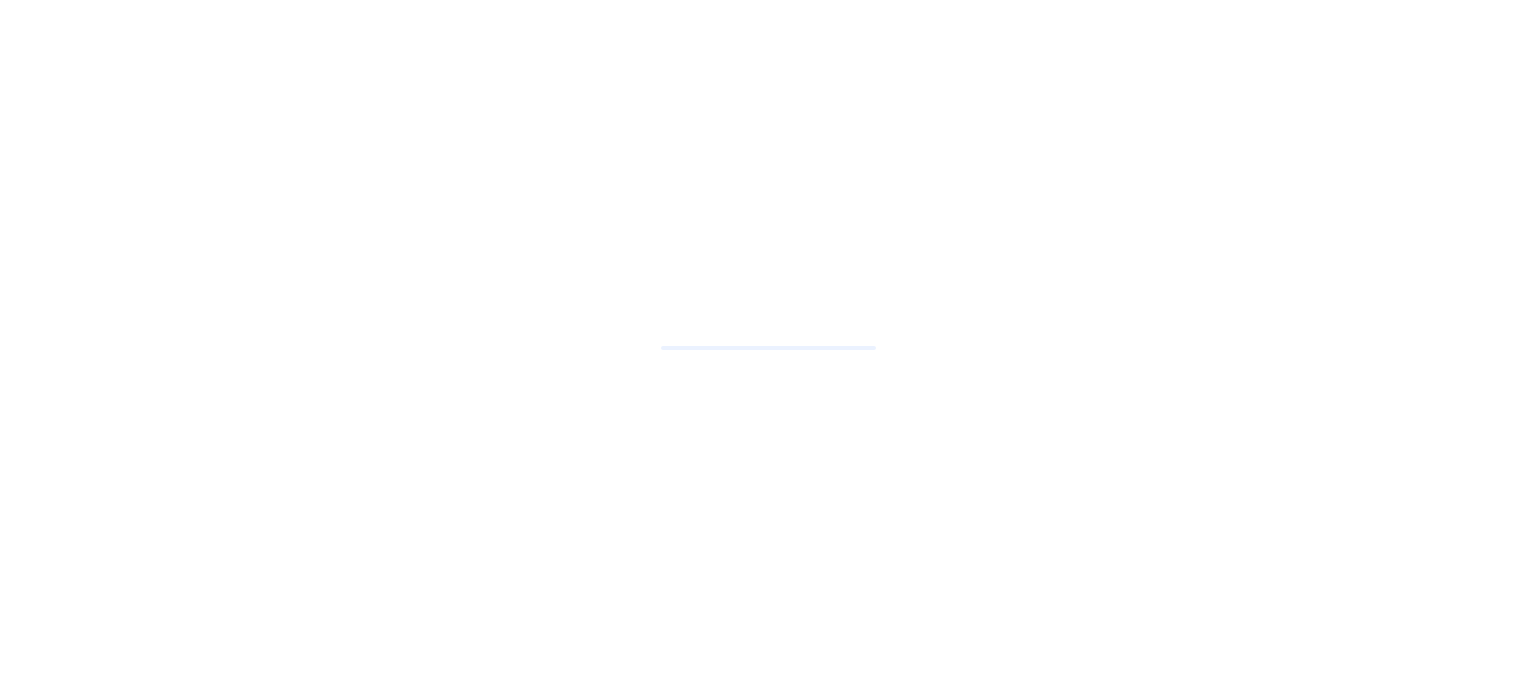 scroll, scrollTop: 0, scrollLeft: 0, axis: both 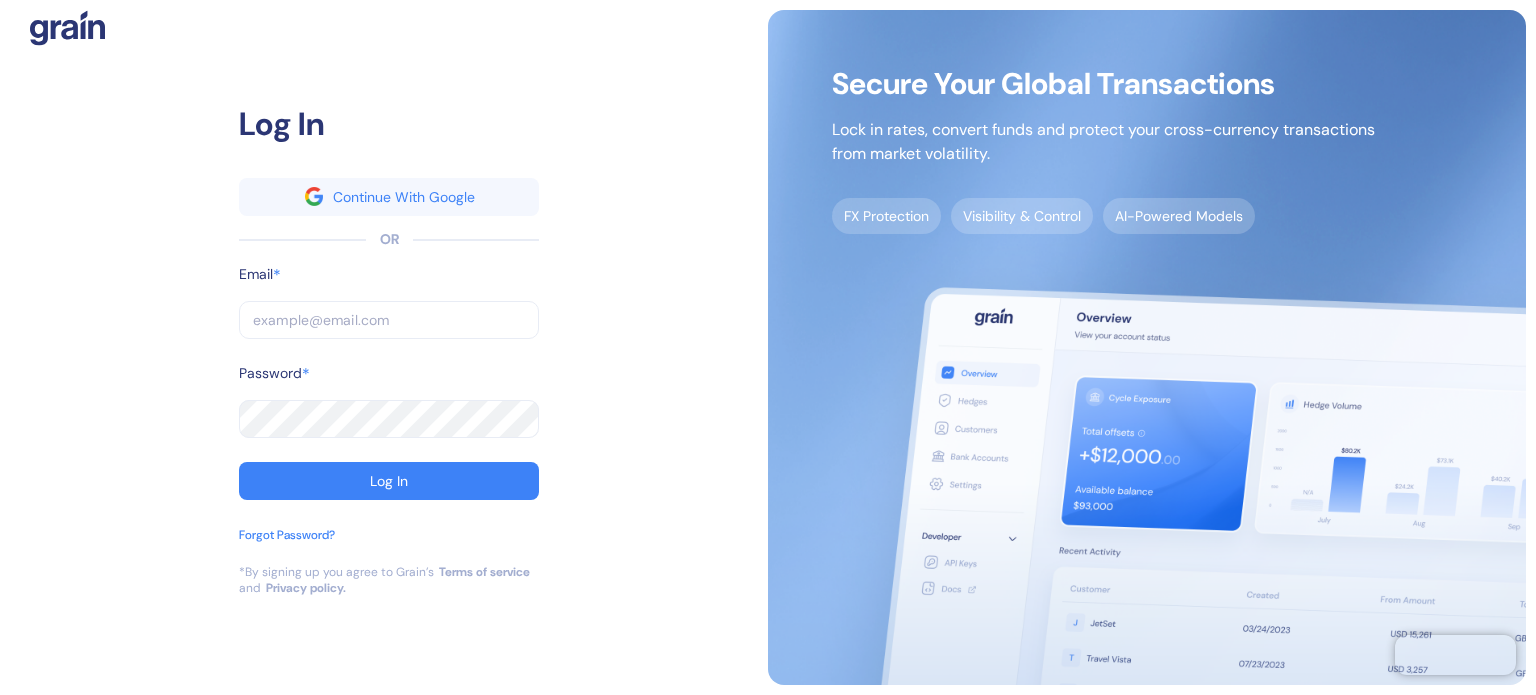 click at bounding box center [389, 320] 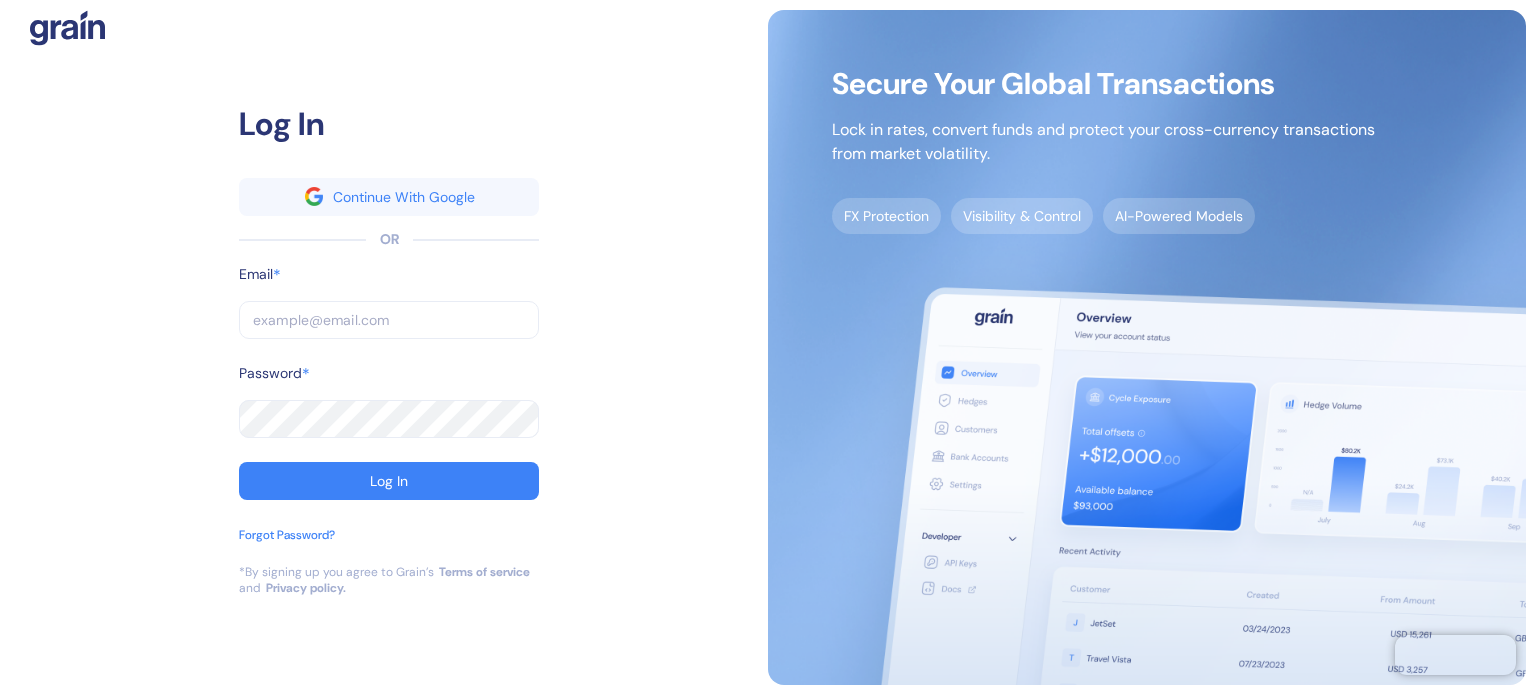 type on "[EMAIL]" 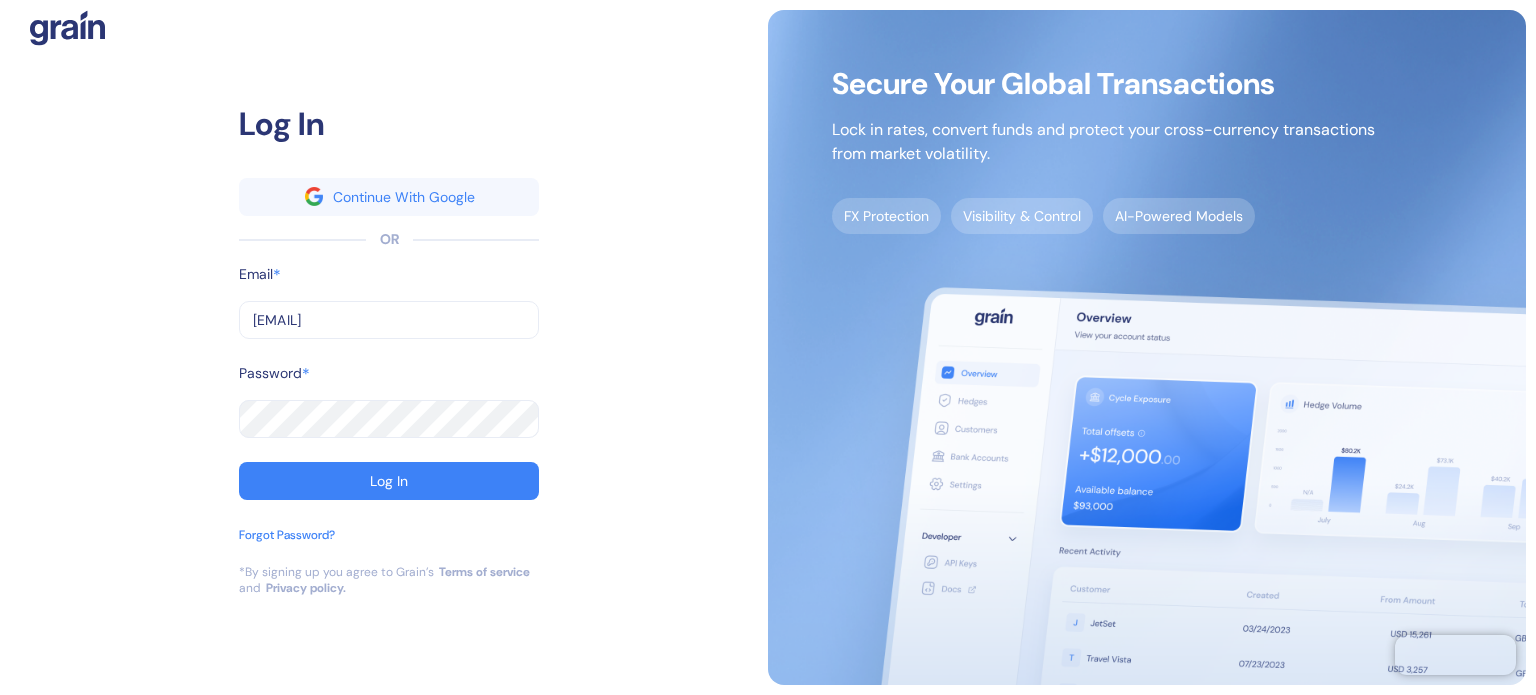 type on "[EMAIL]" 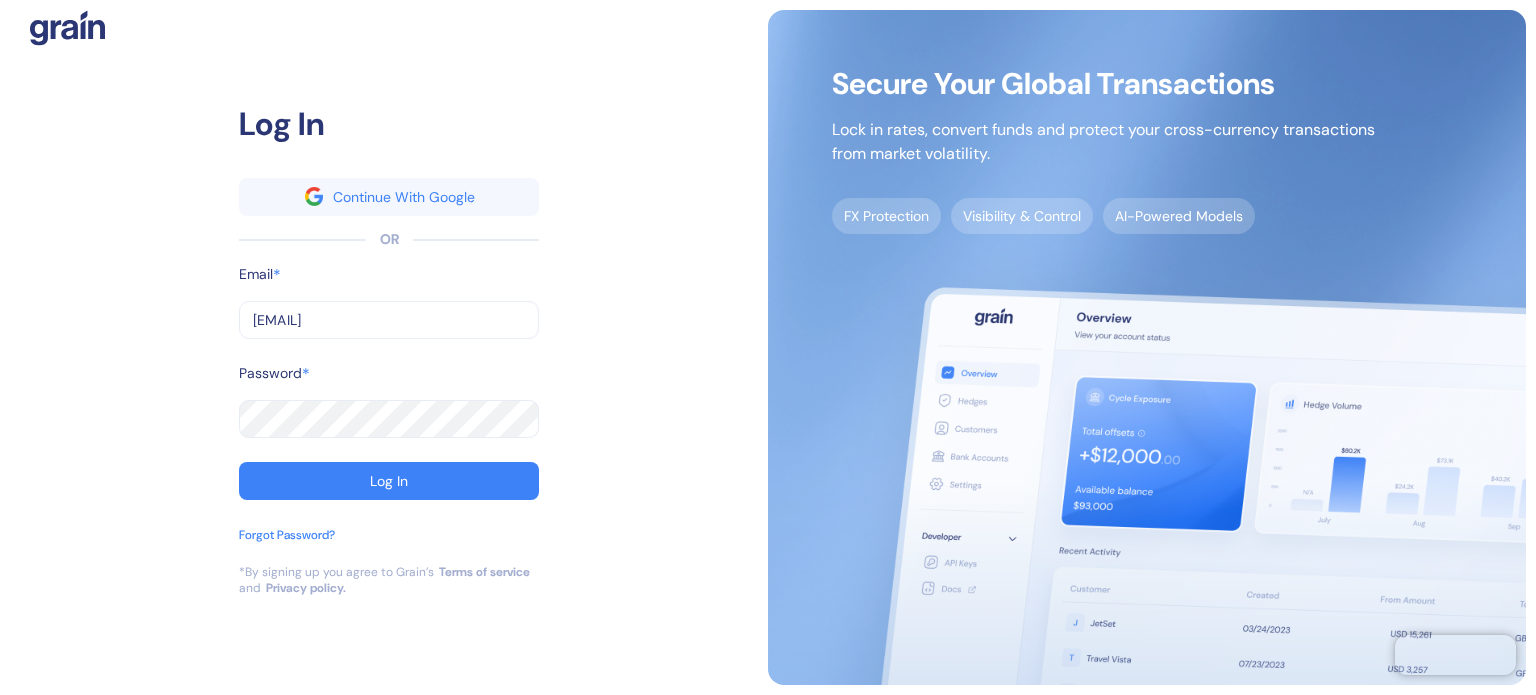 click on "Password *" at bounding box center [389, 381] 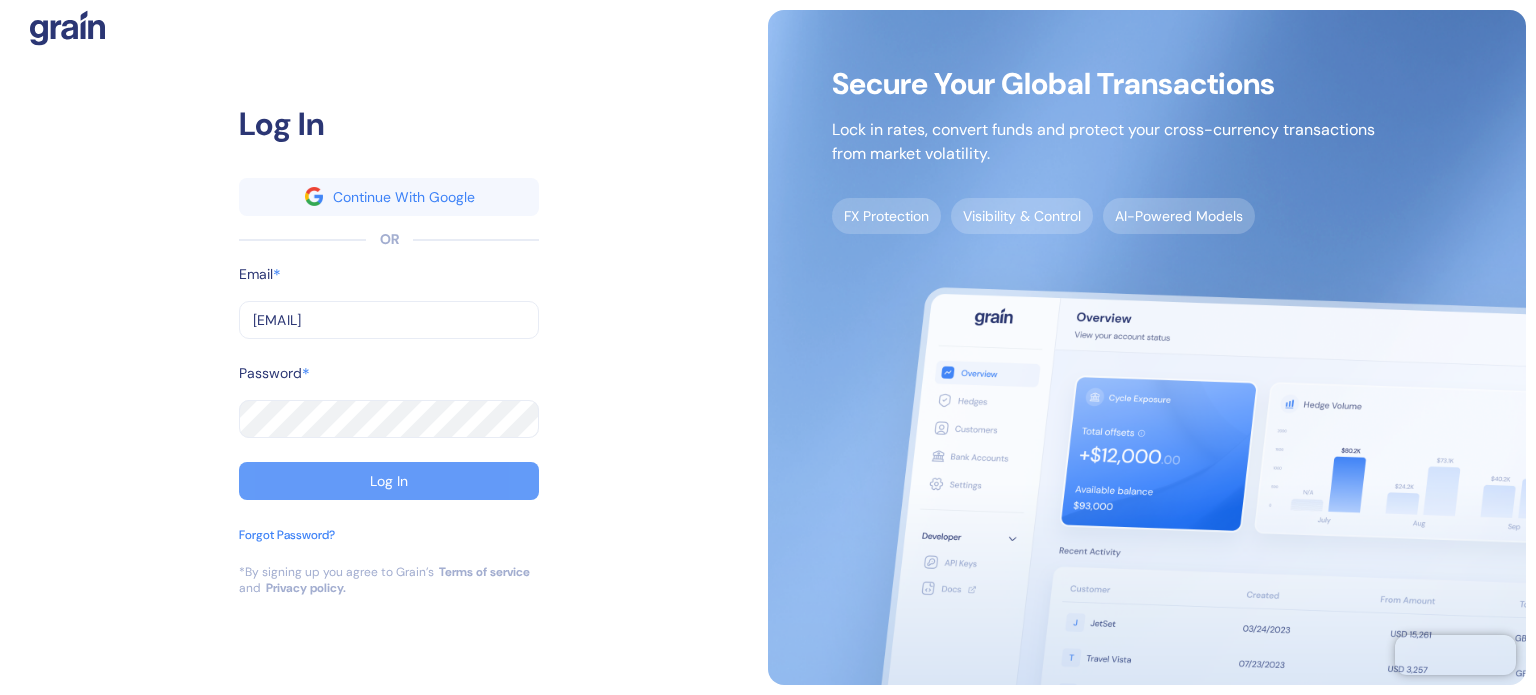 click on "Log In" at bounding box center [389, 481] 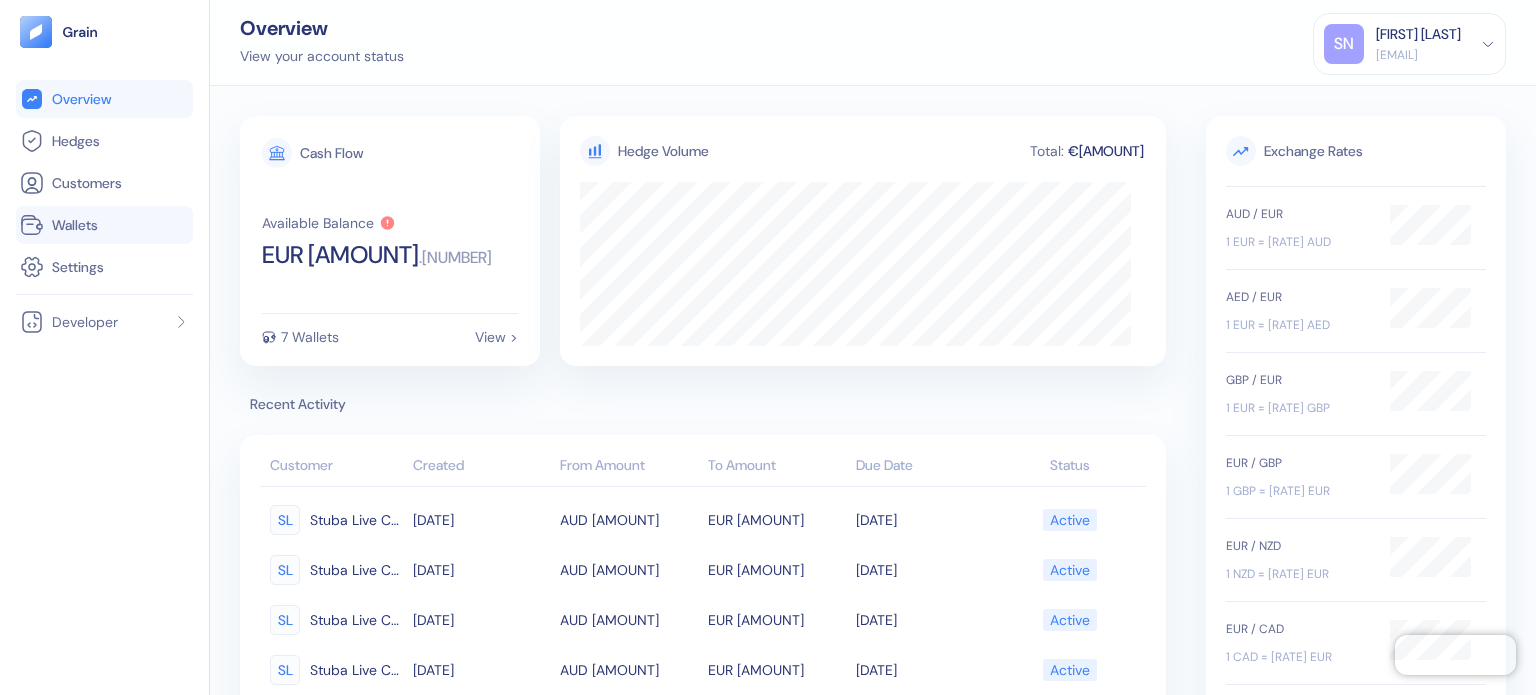 click on "Wallets" at bounding box center [75, 225] 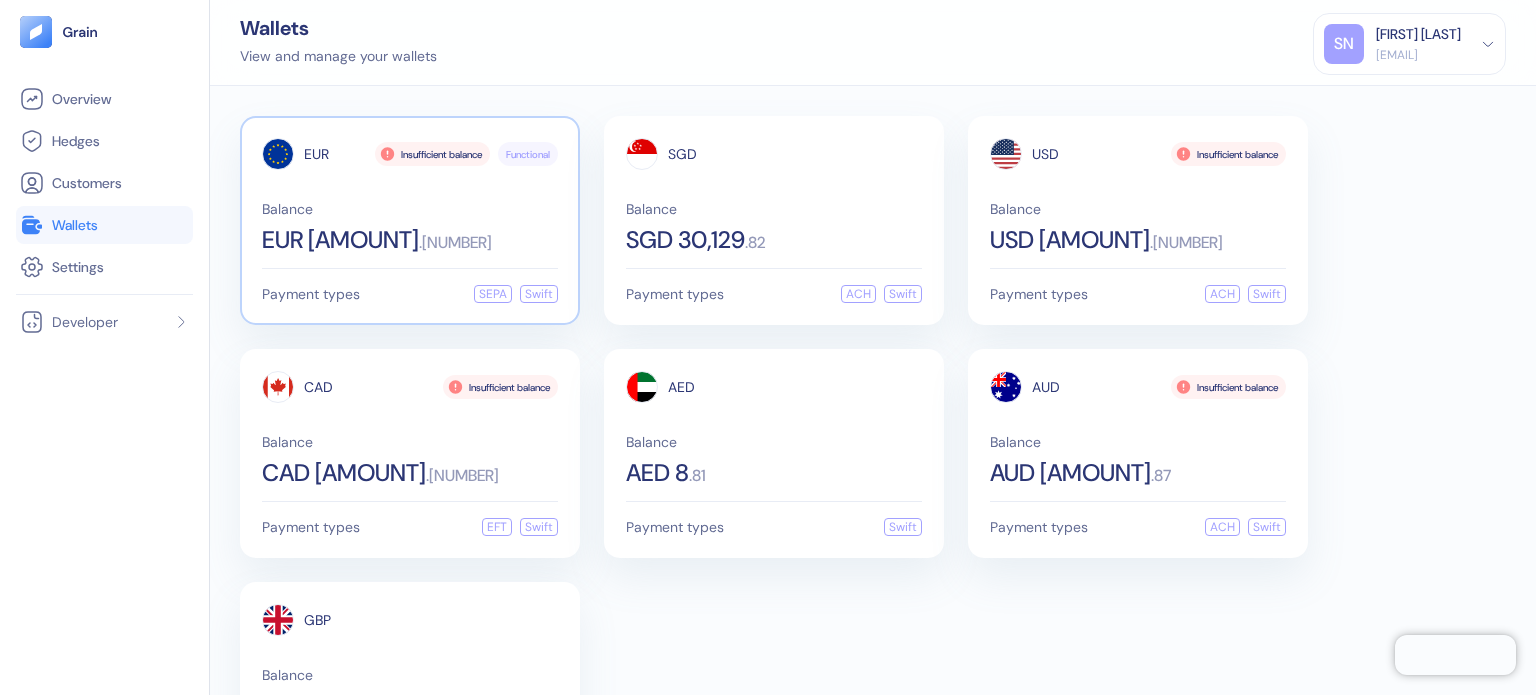 click on "Balance EUR [AMOUNT]" at bounding box center (410, 227) 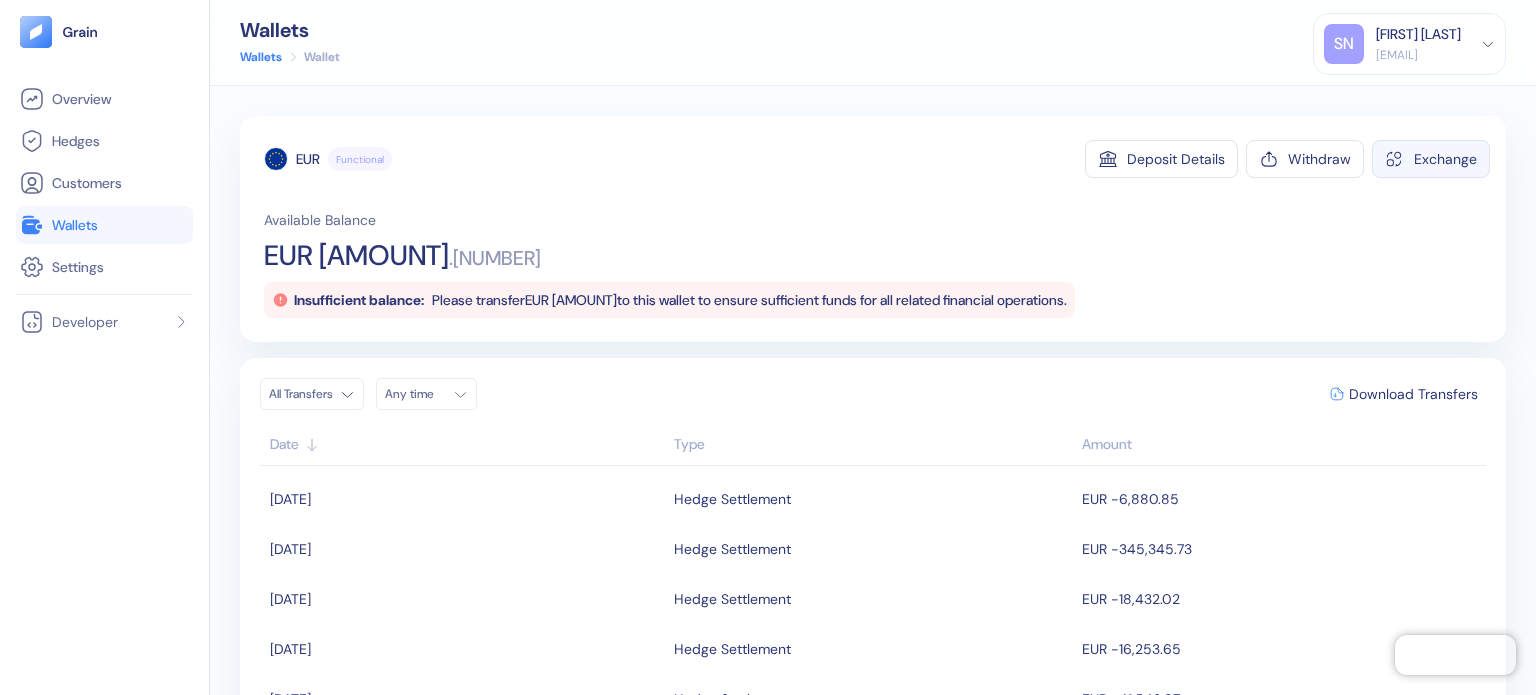 click on "Exchange" at bounding box center (1445, 159) 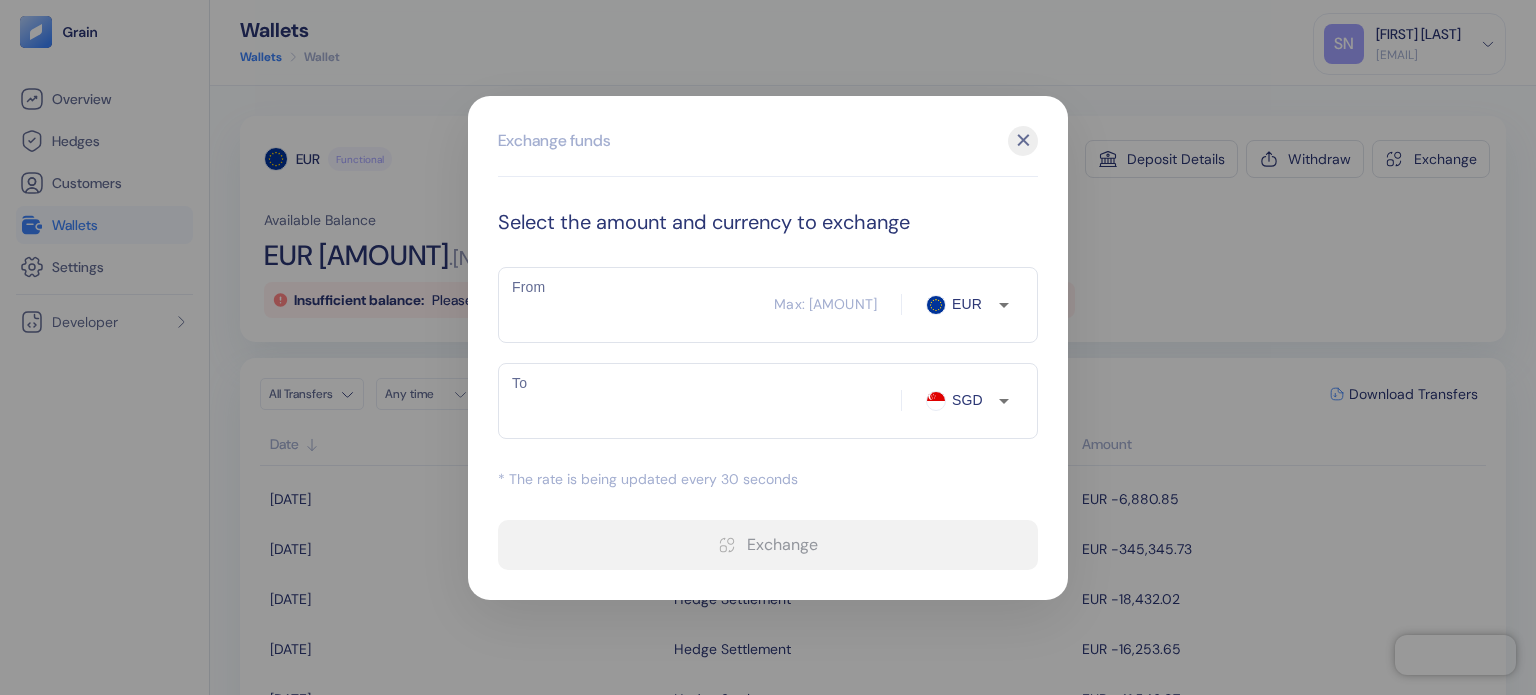 click on "SGD" at bounding box center [972, 400] 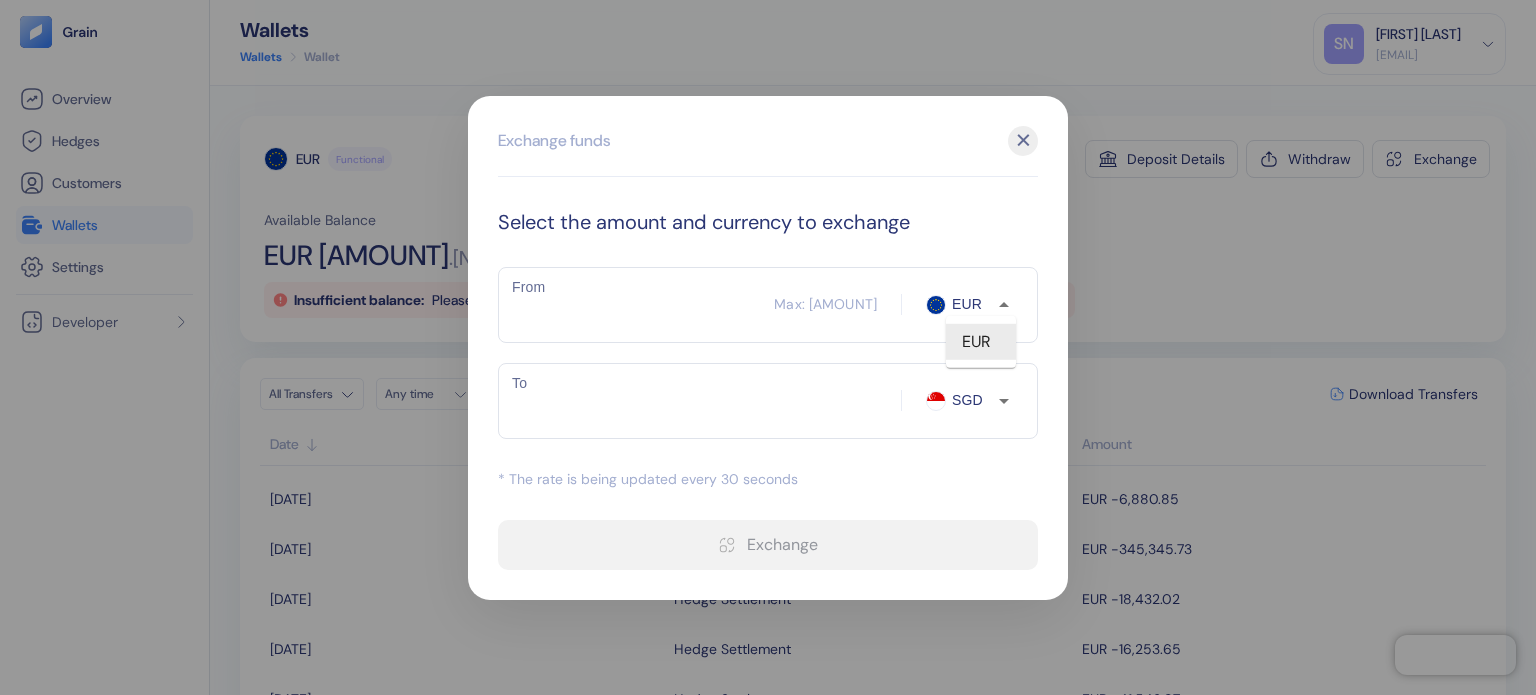 click on "EUR" at bounding box center (972, 304) 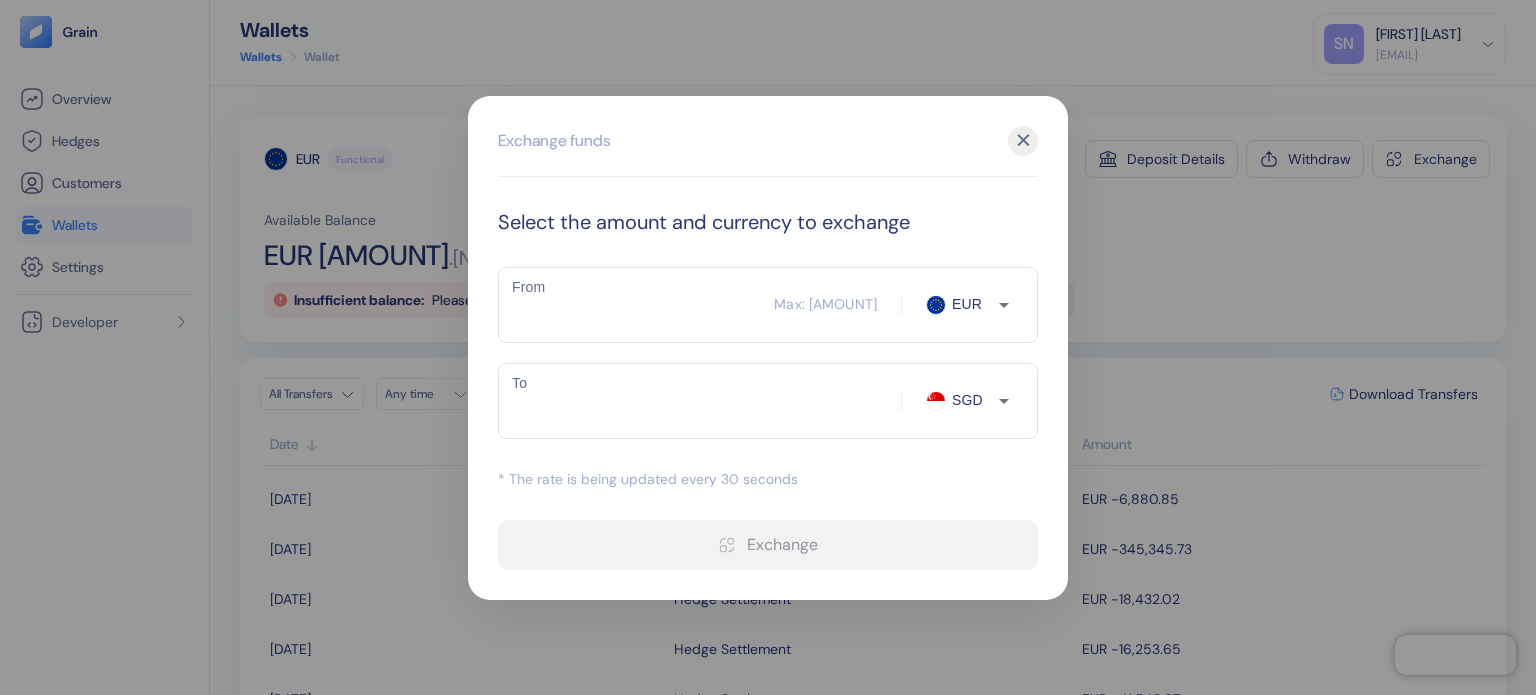 click on "​ SGD To" at bounding box center [768, 401] 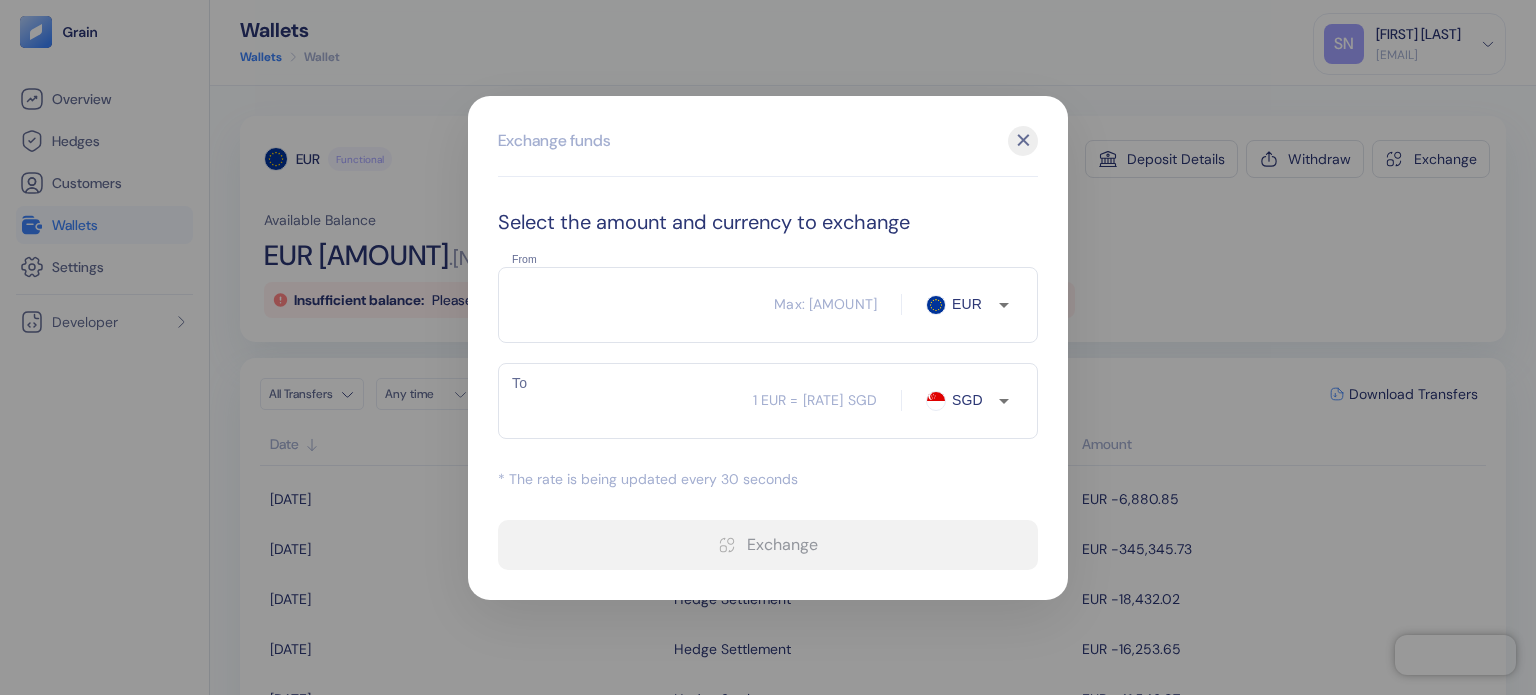 click on "From" at bounding box center (636, 305) 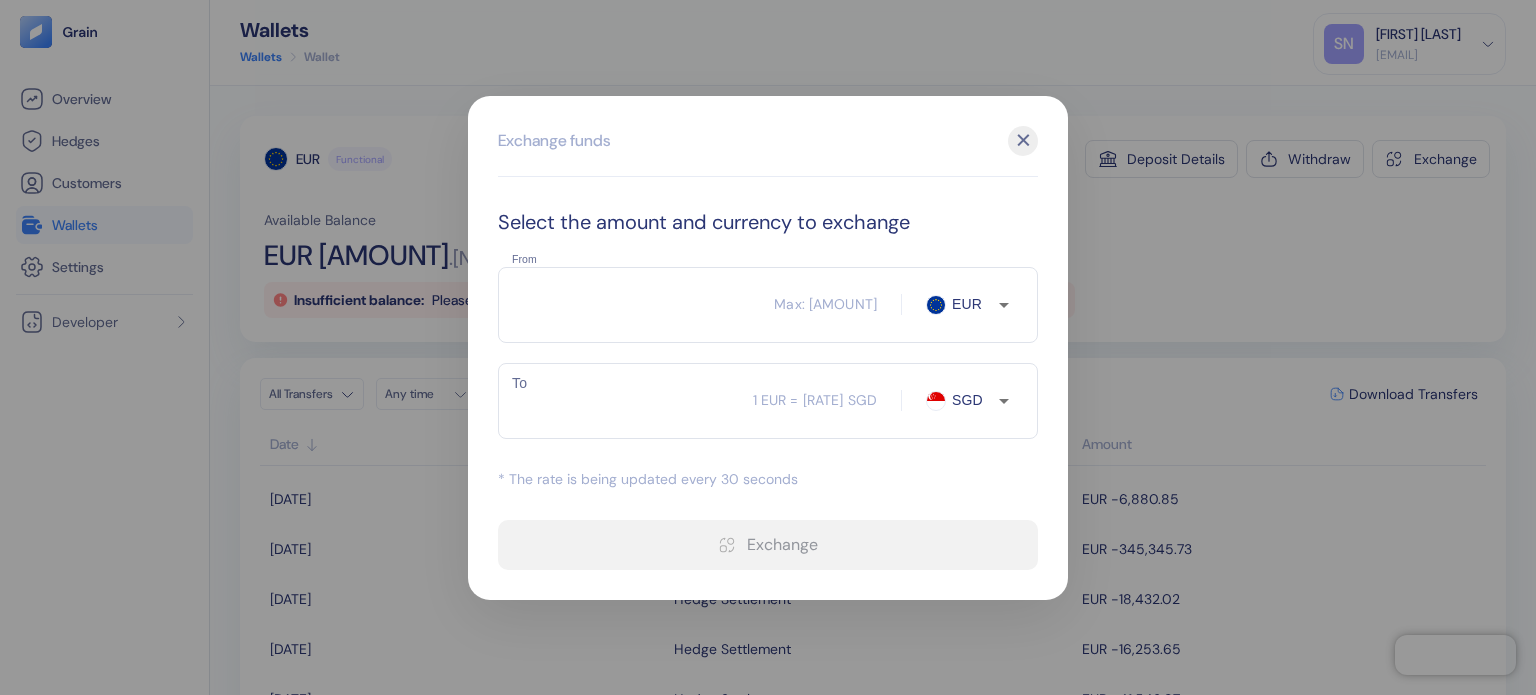type on "4" 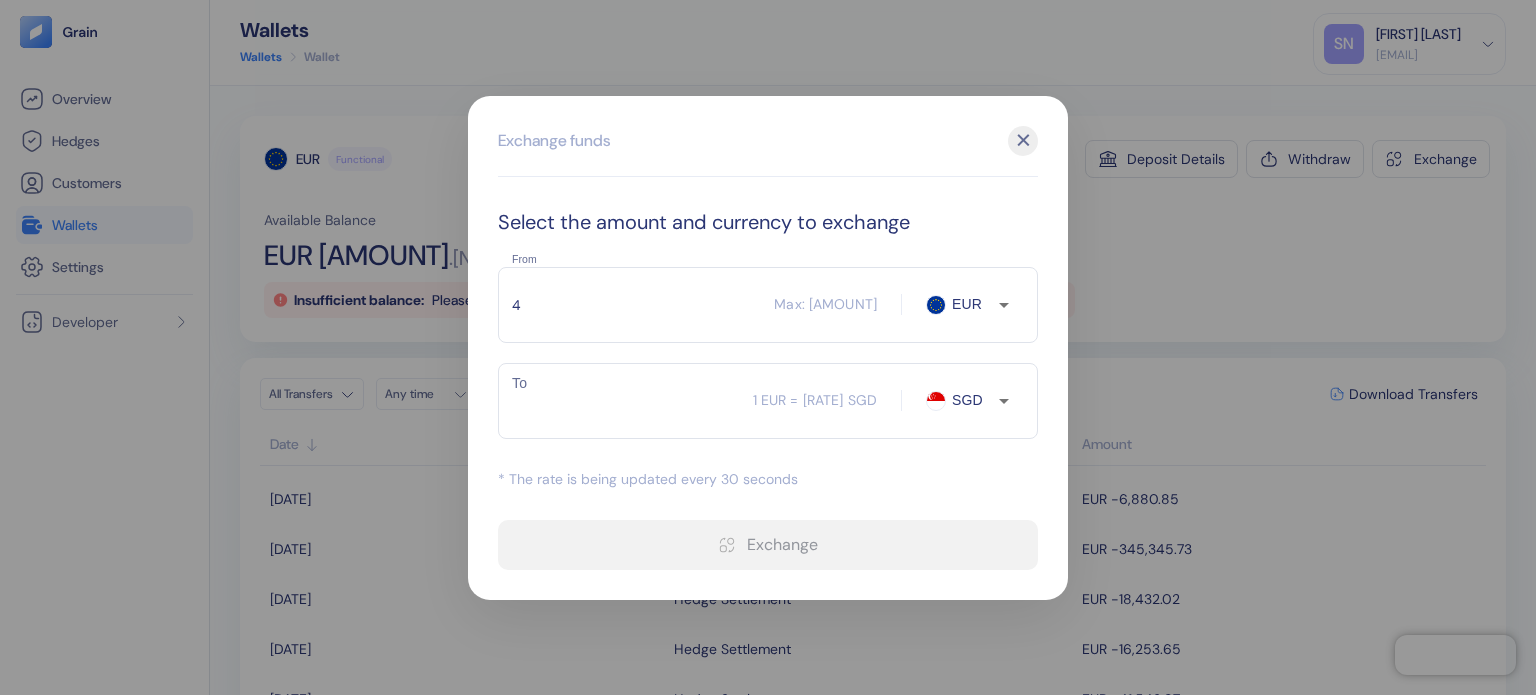 type on "[AMOUNT]" 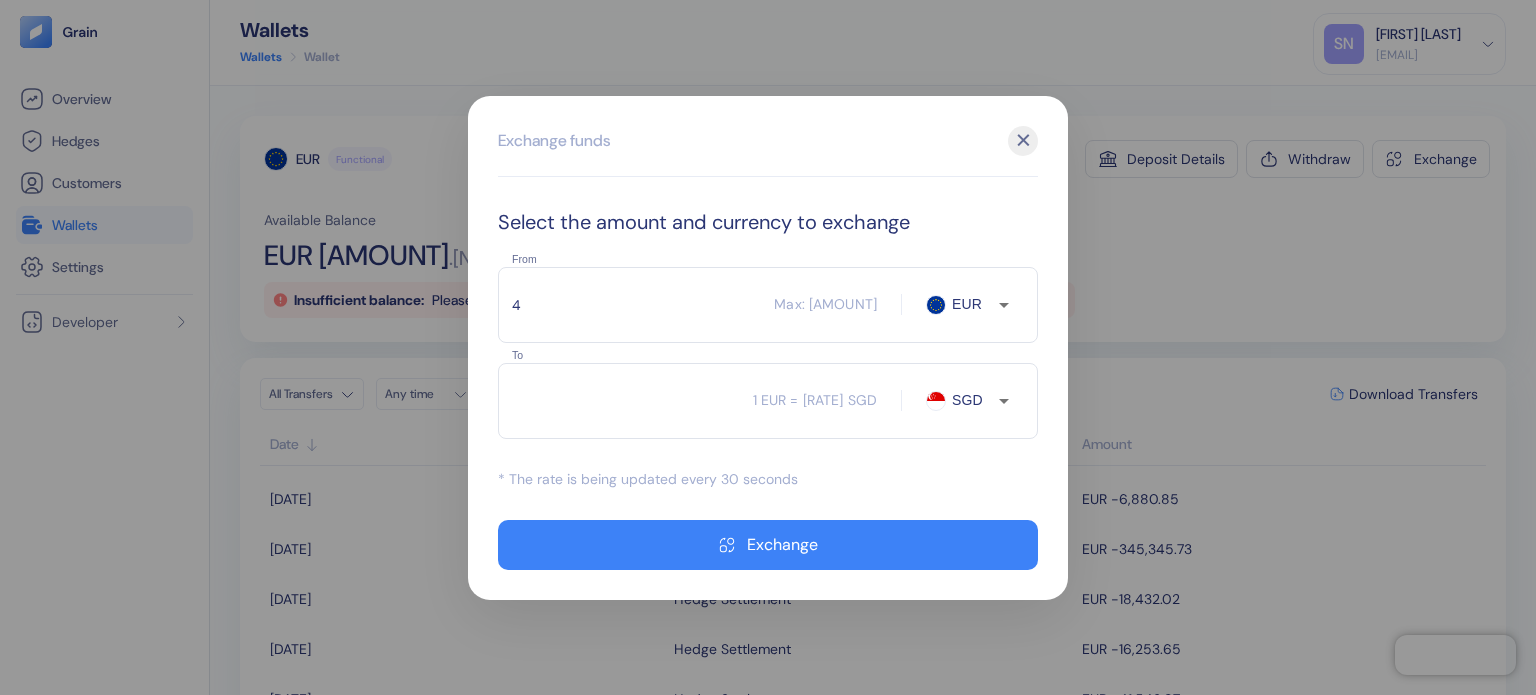 type on "[AMOUNT]" 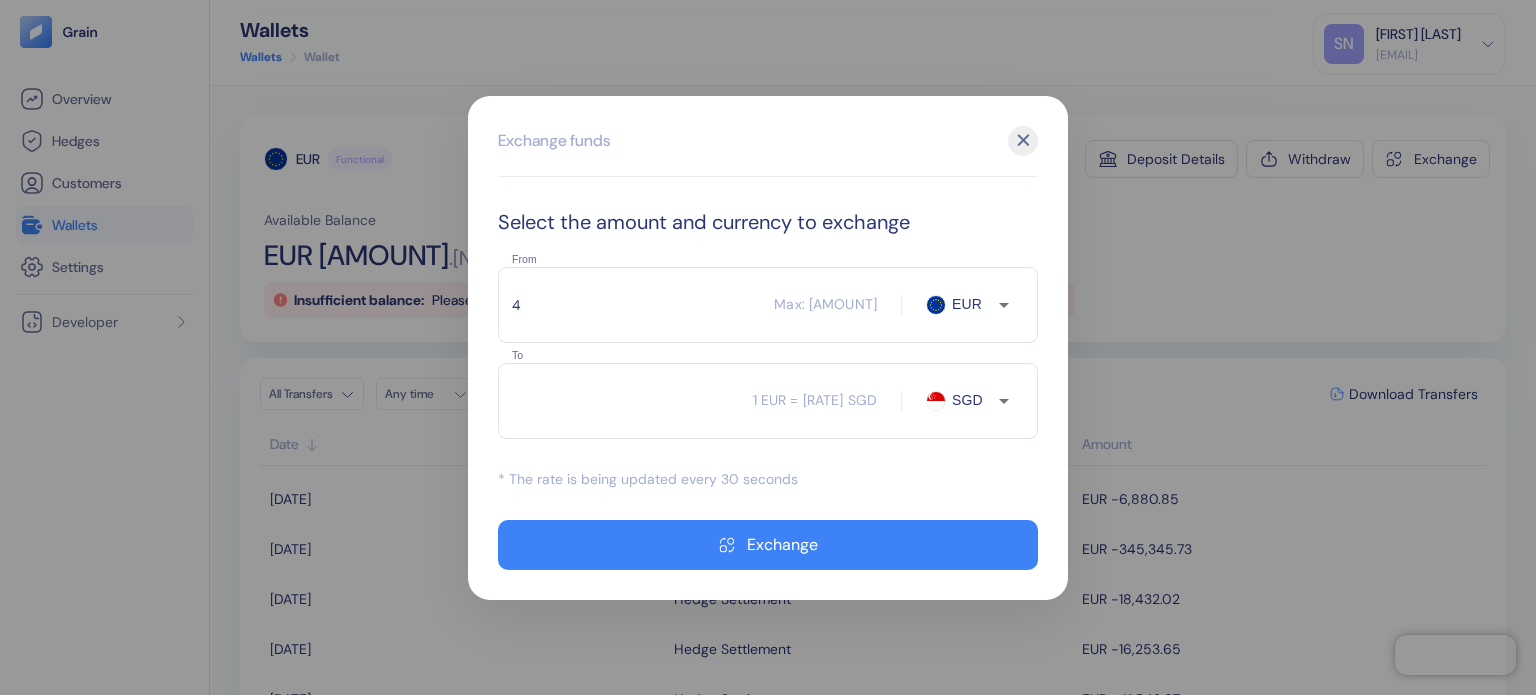 type on "[NUMBER]" 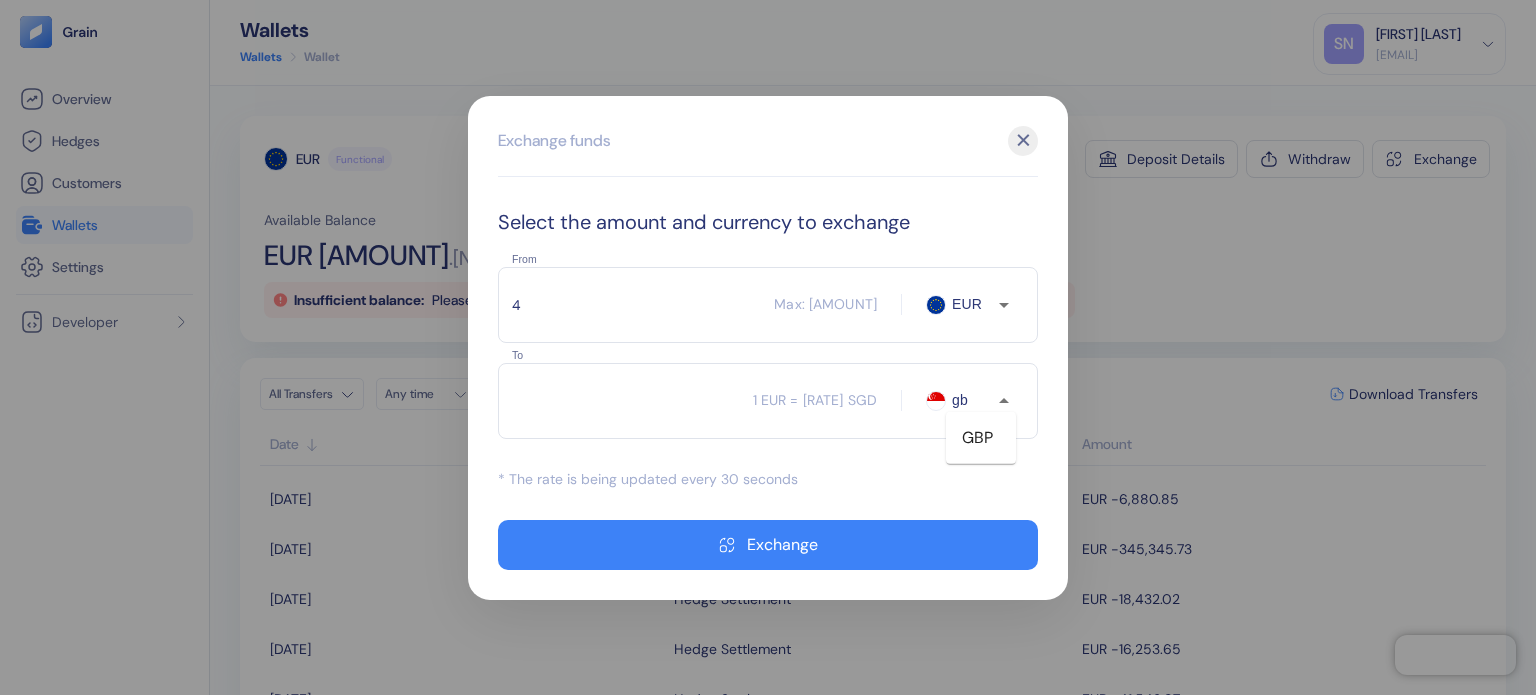 click on "GBP" at bounding box center (981, 437) 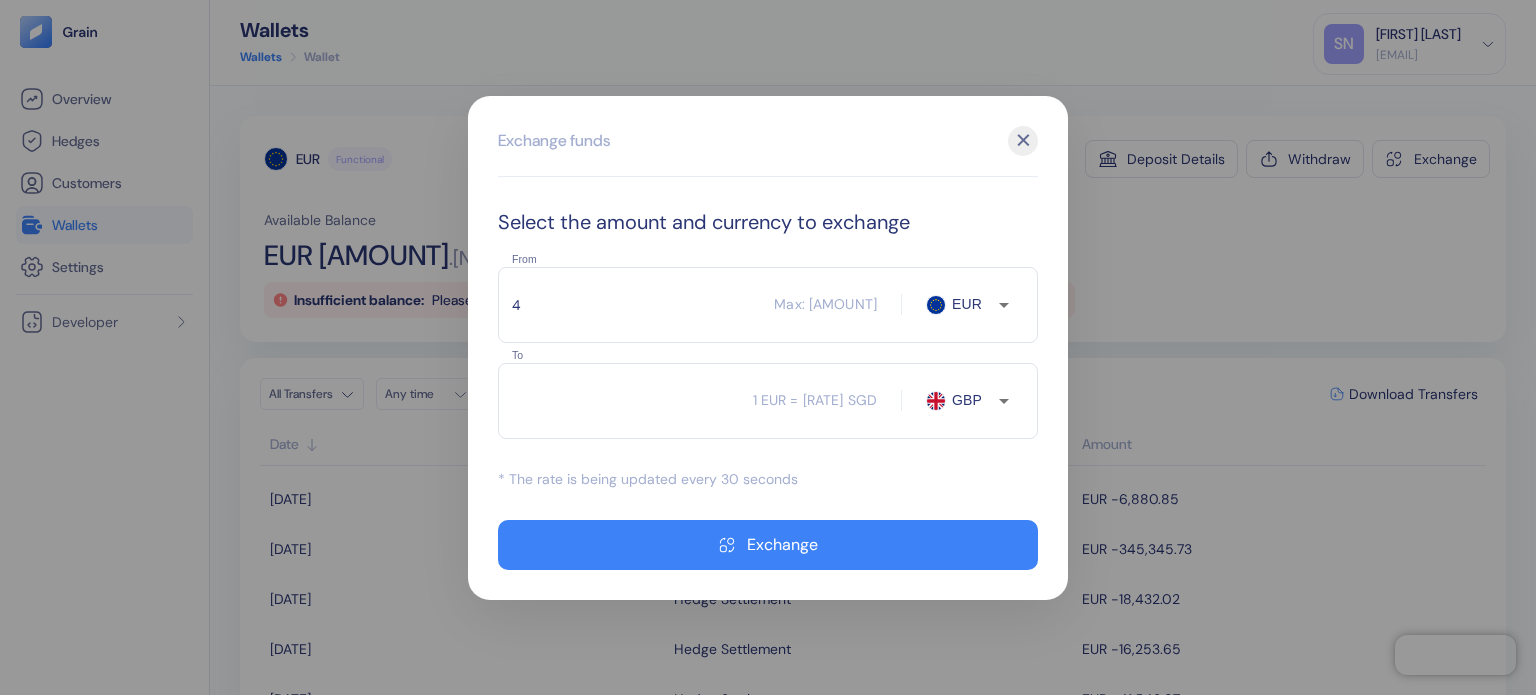 type on "GBP" 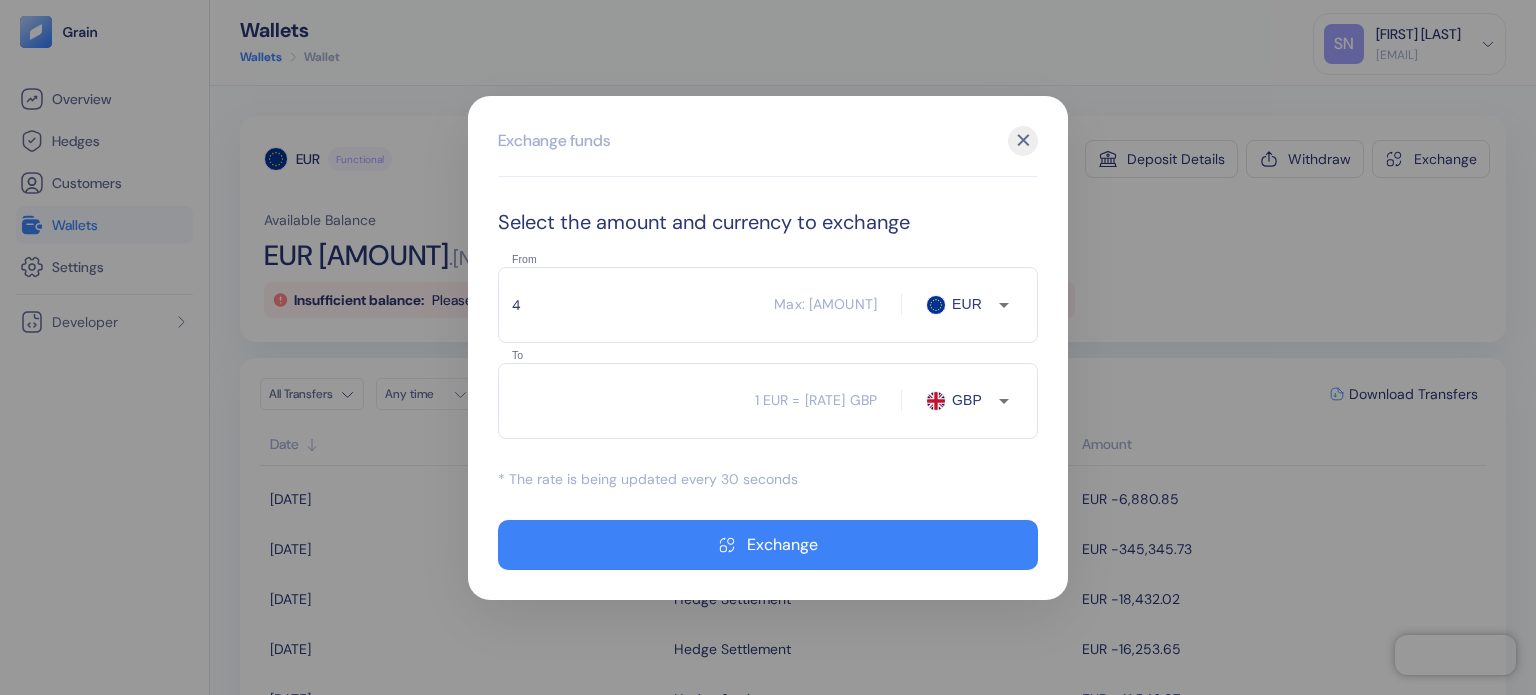 type on "[AMOUNT]" 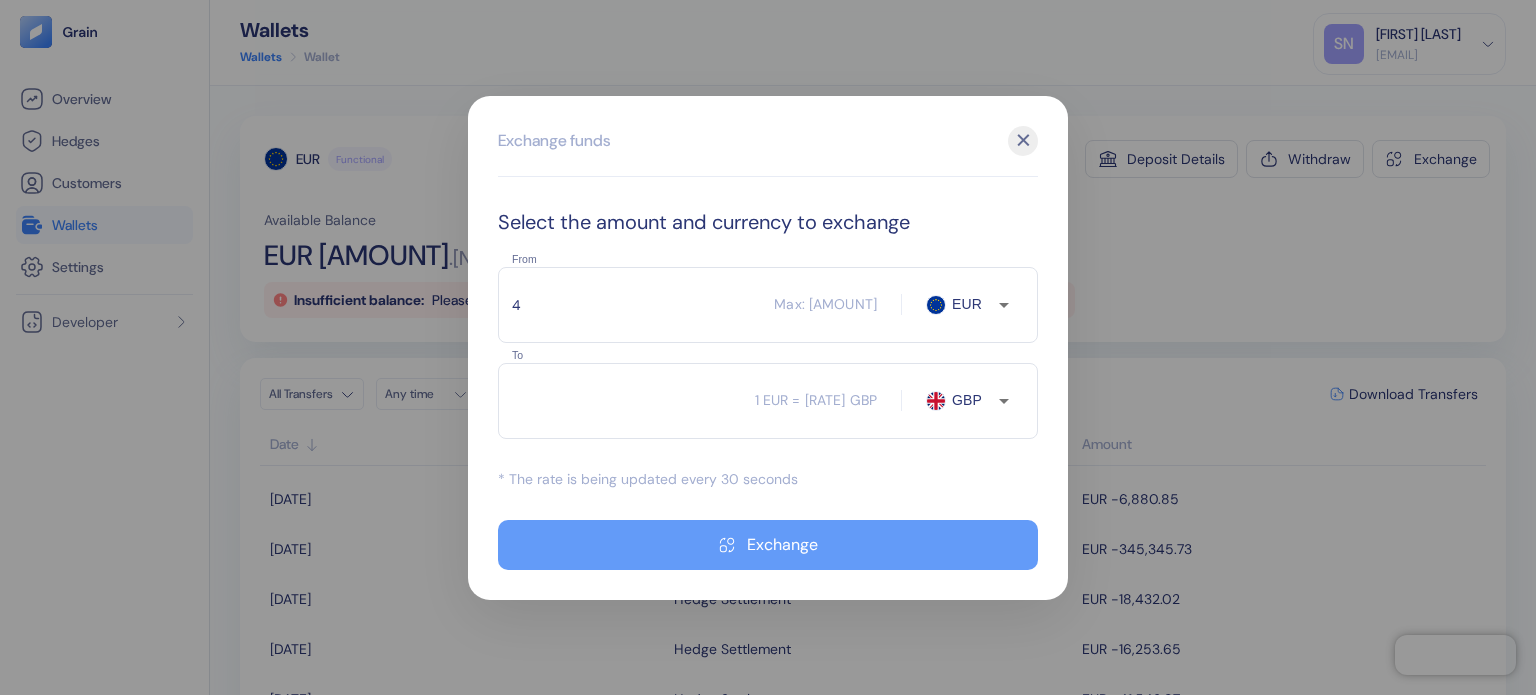 type on "[NUMBER]" 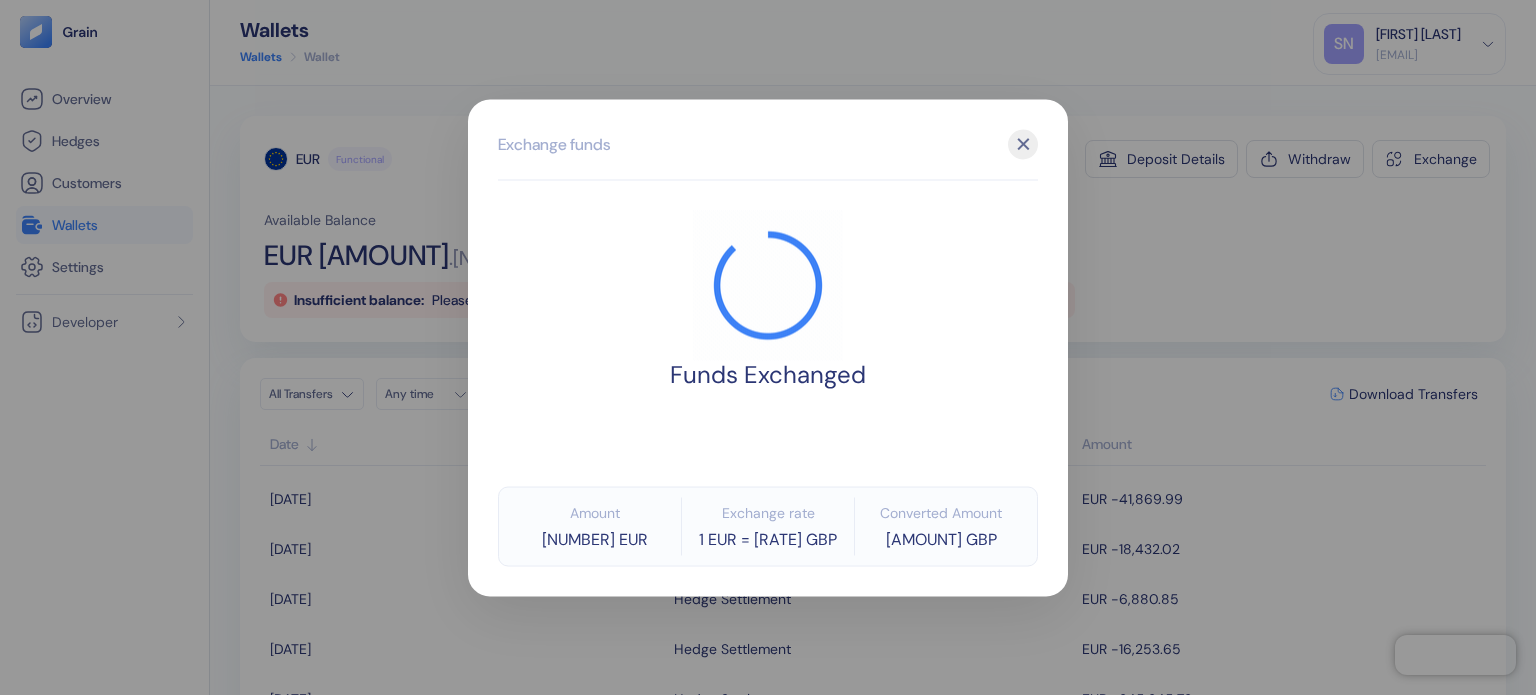 click at bounding box center [768, 347] 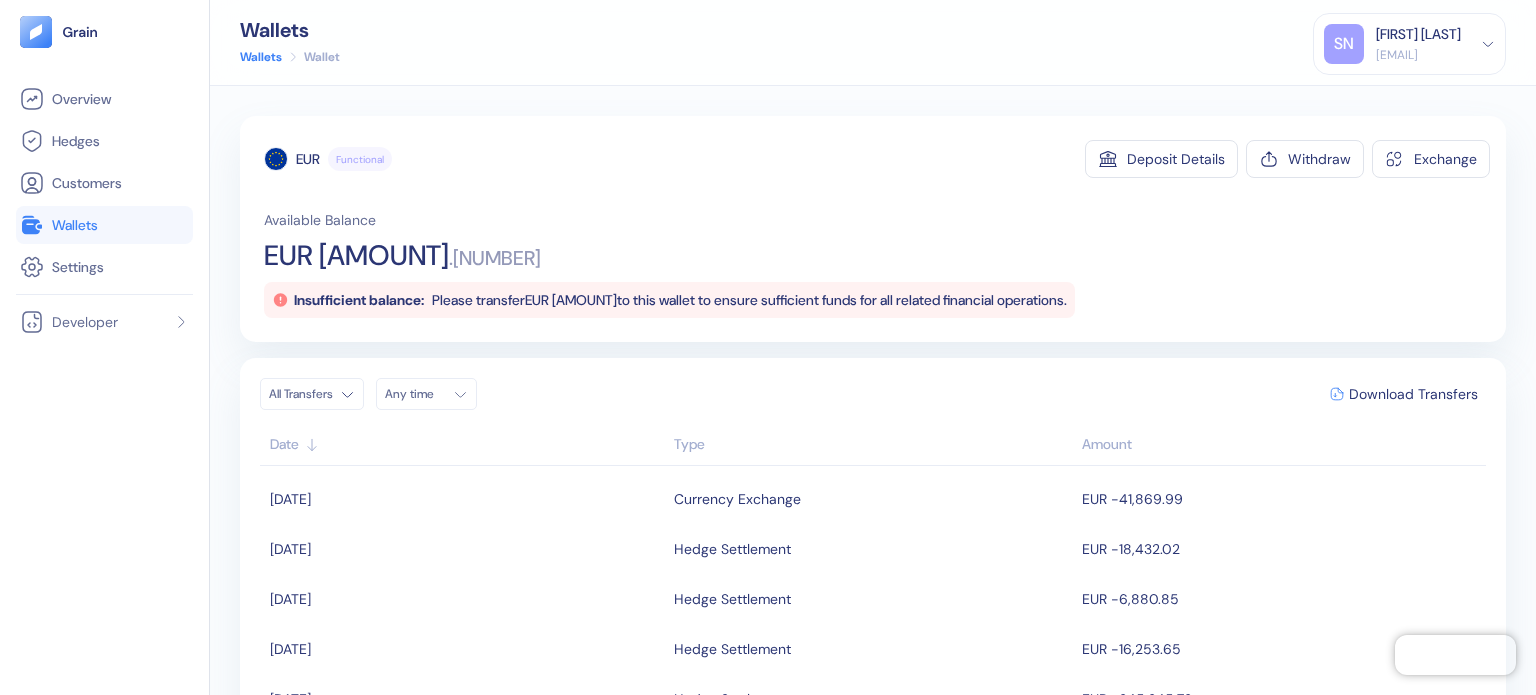 click on "Wallets" at bounding box center (104, 225) 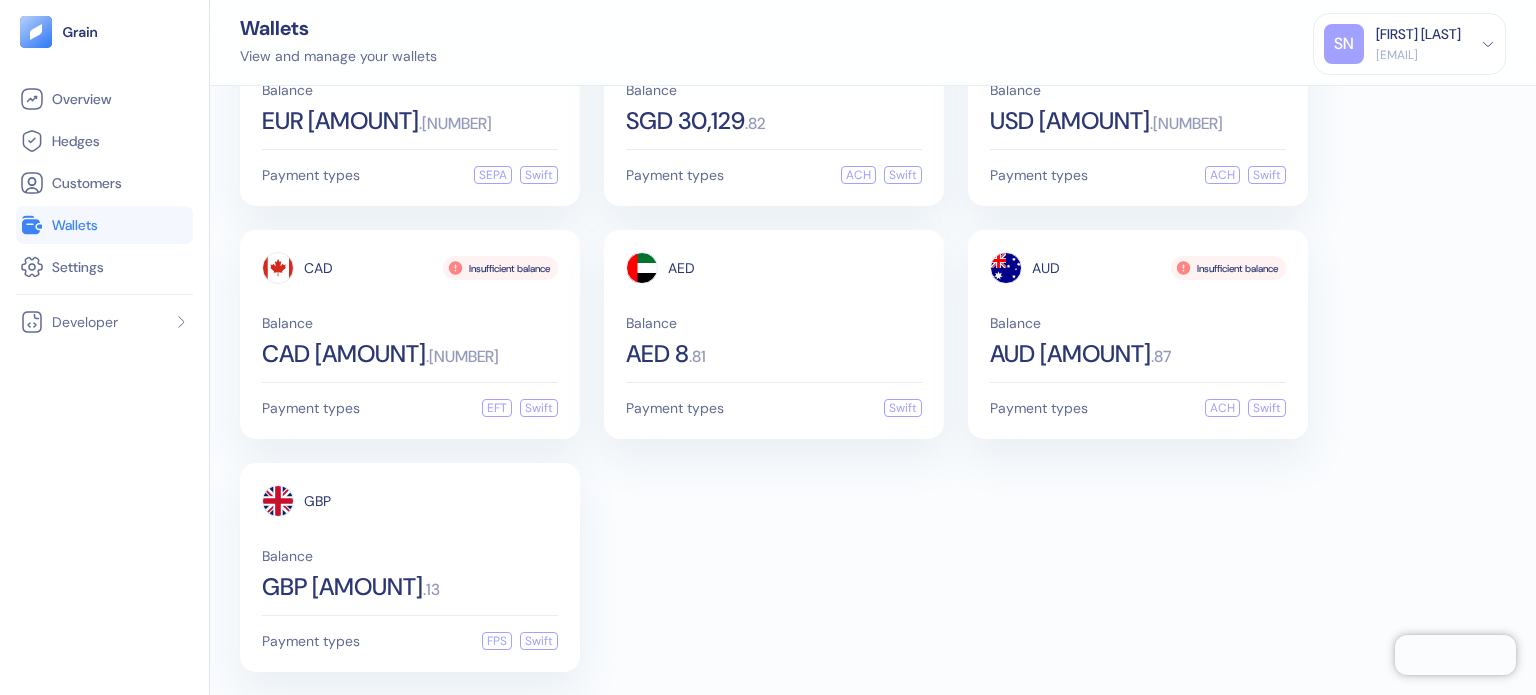 scroll, scrollTop: 121, scrollLeft: 0, axis: vertical 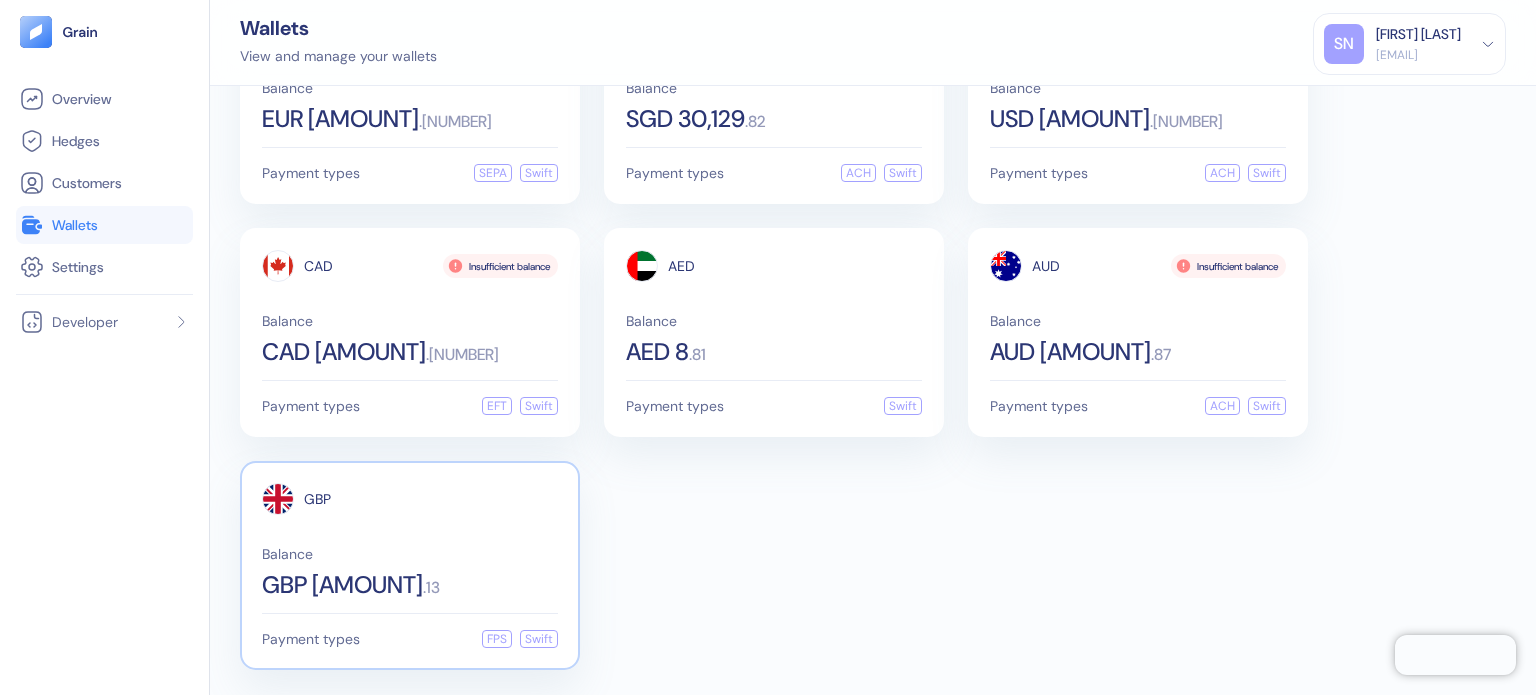 click on "GBP Balance GBP [AMOUNT]" at bounding box center (410, 540) 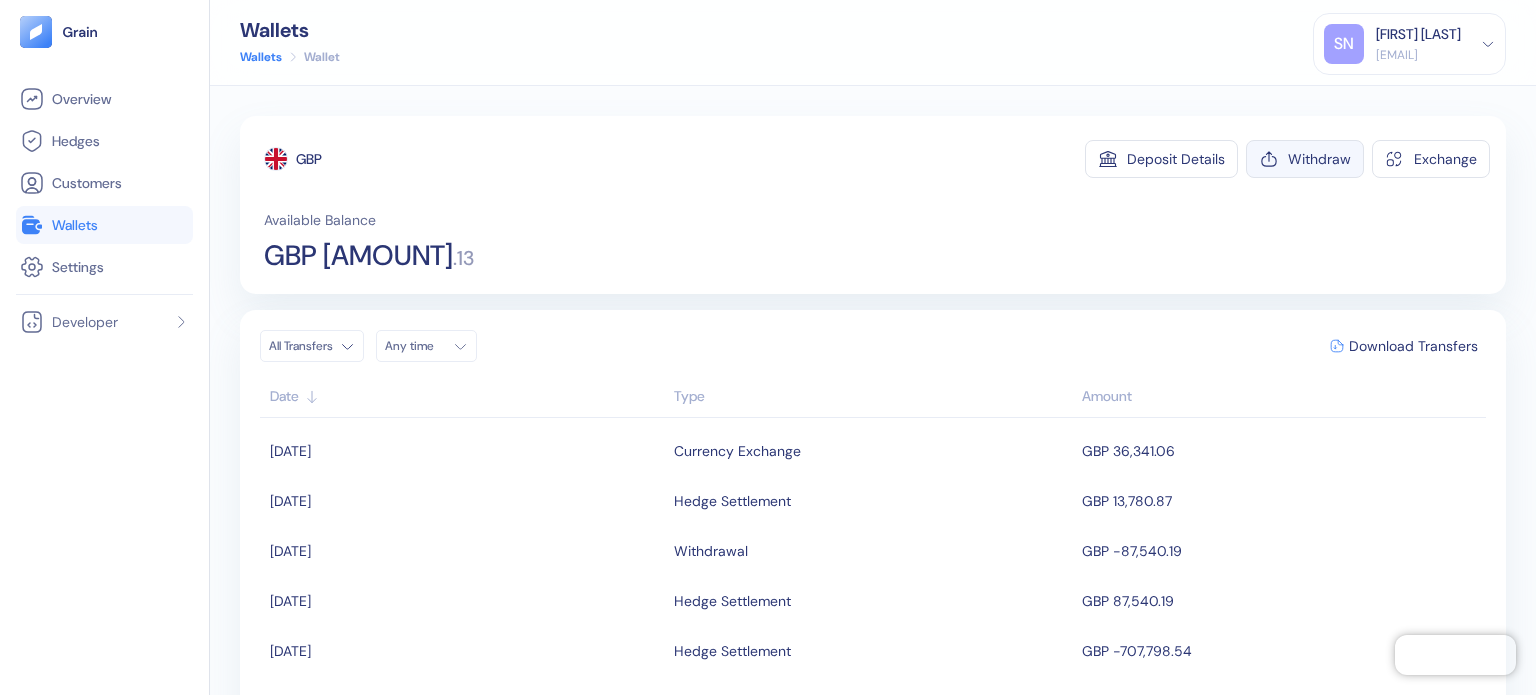 click on "Withdraw" at bounding box center (1319, 159) 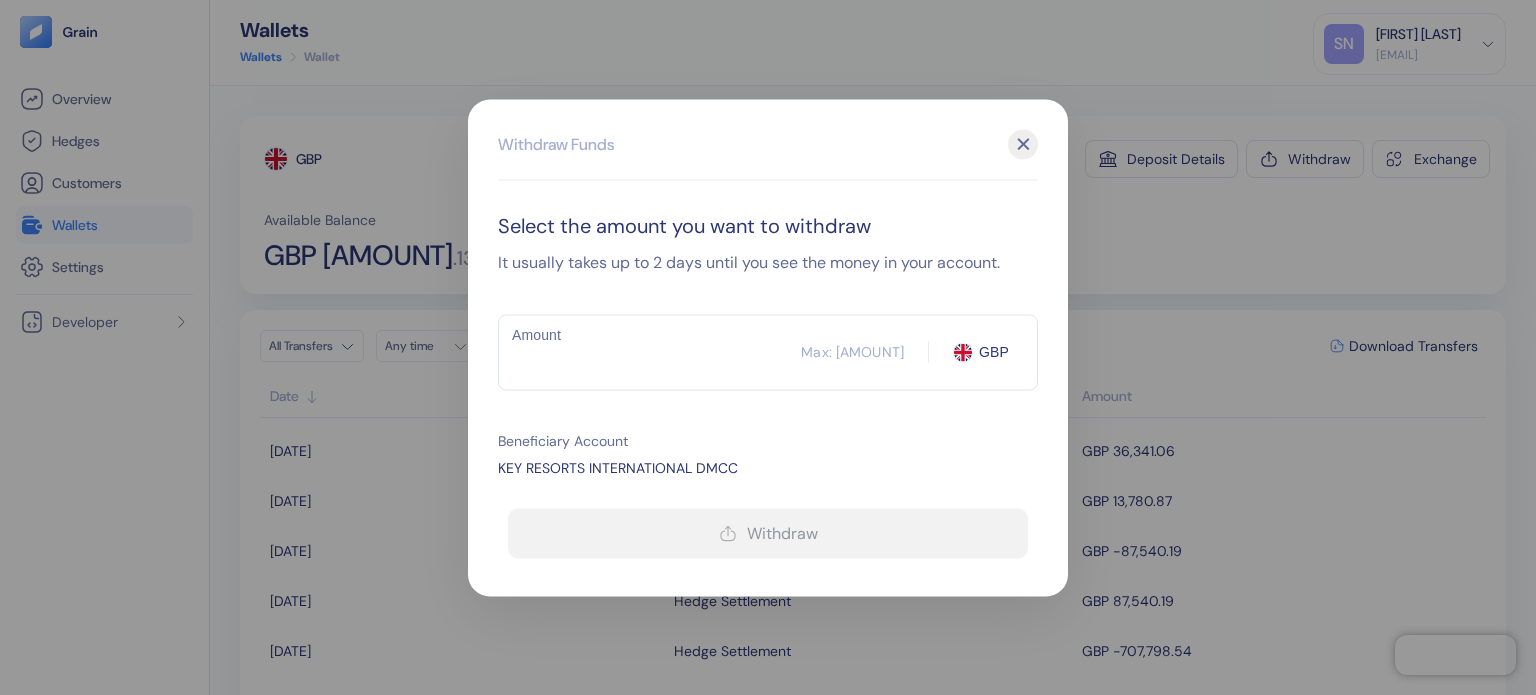 click on "Amount" at bounding box center (649, 352) 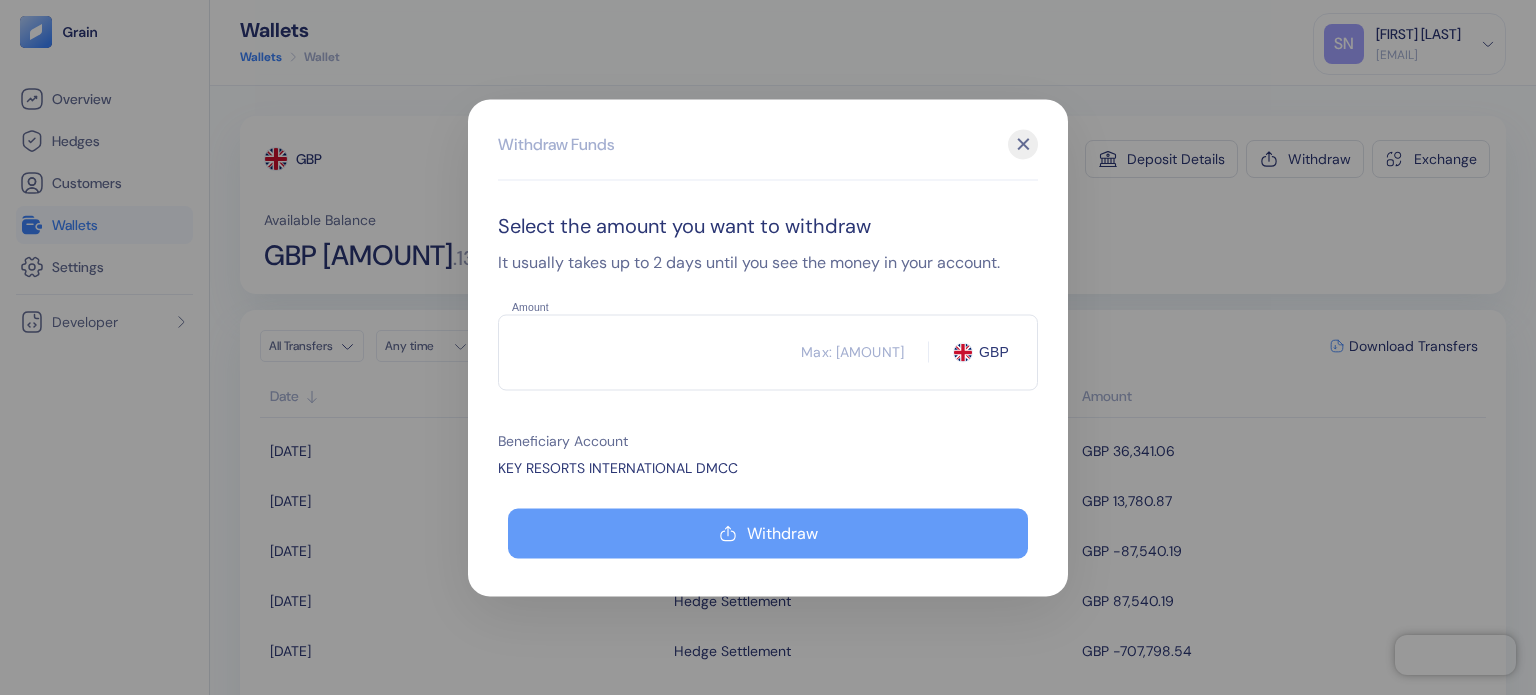 type on "[AMOUNT]" 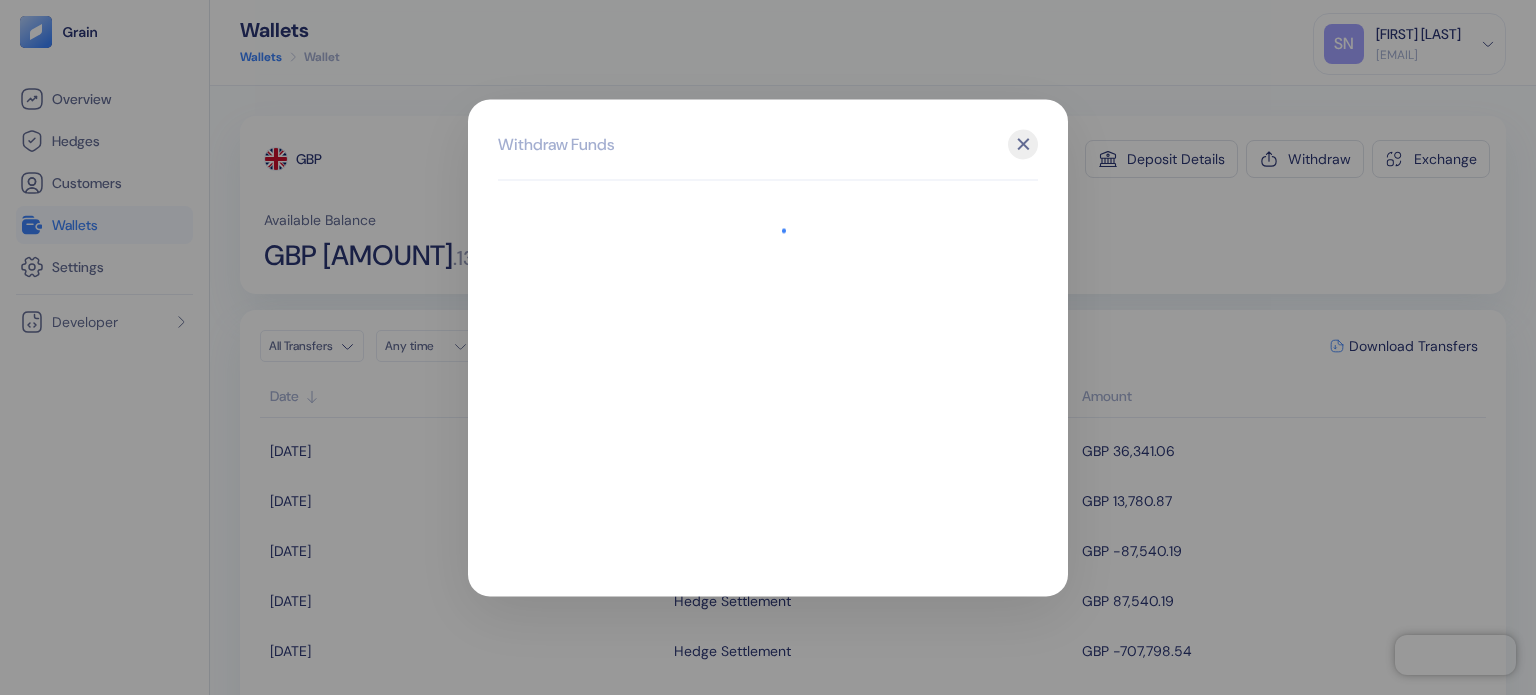 drag, startPoint x: 1140, startPoint y: 74, endPoint x: 1132, endPoint y: 102, distance: 29.12044 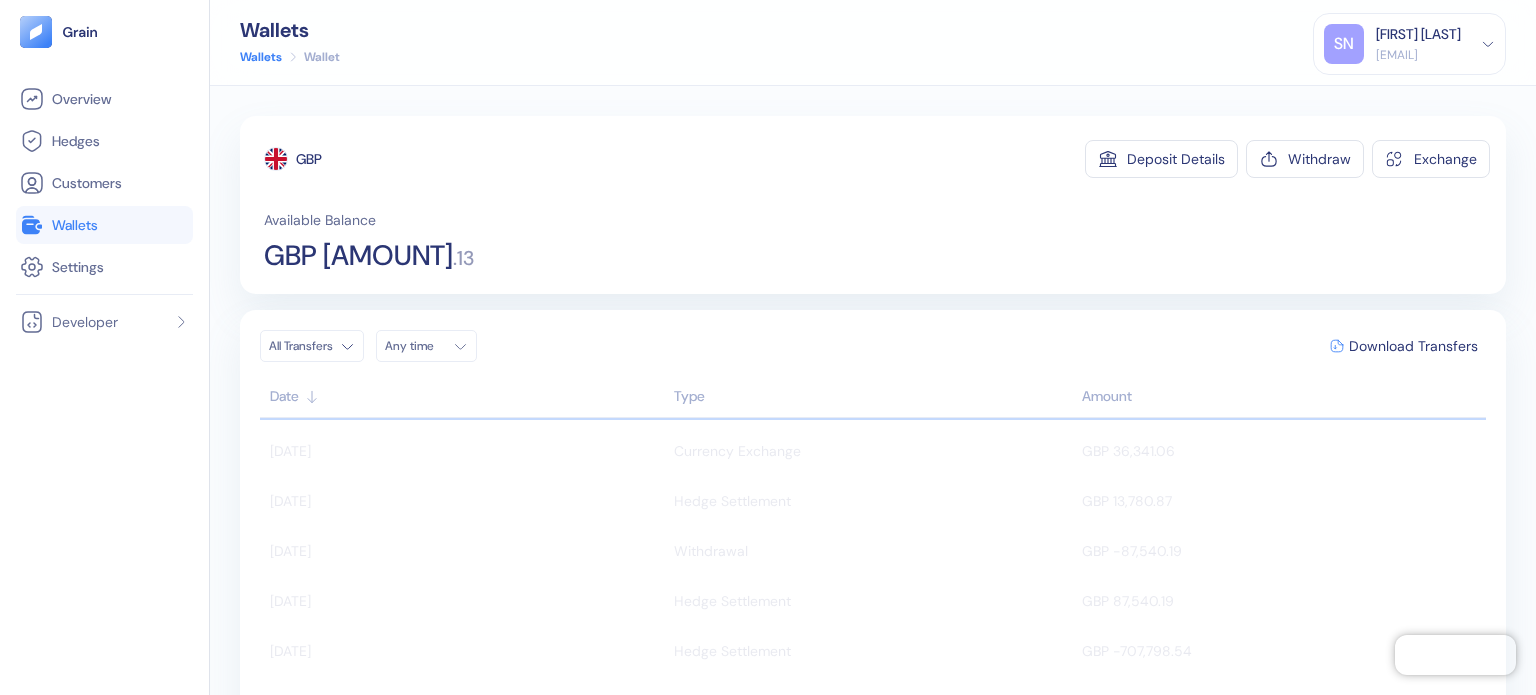 click on "Wallets" at bounding box center [75, 225] 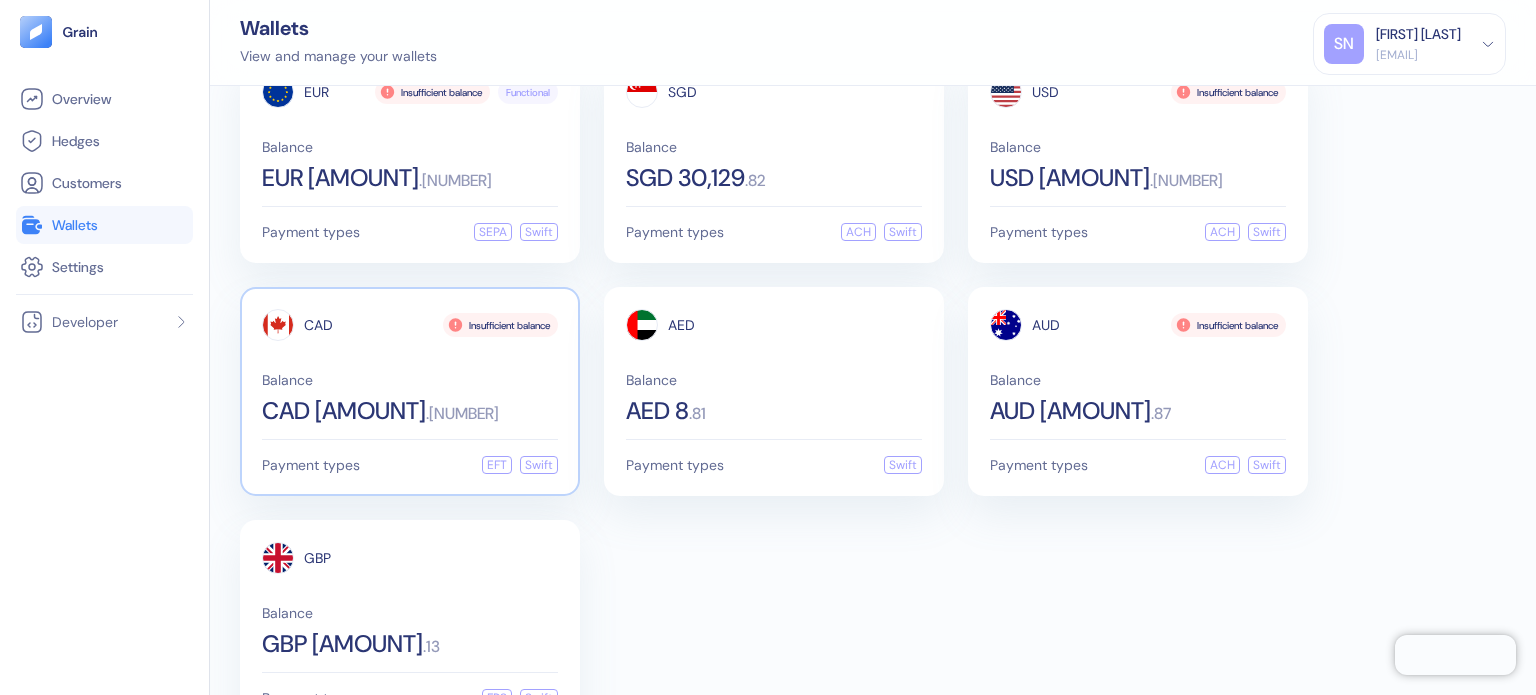 scroll, scrollTop: 121, scrollLeft: 0, axis: vertical 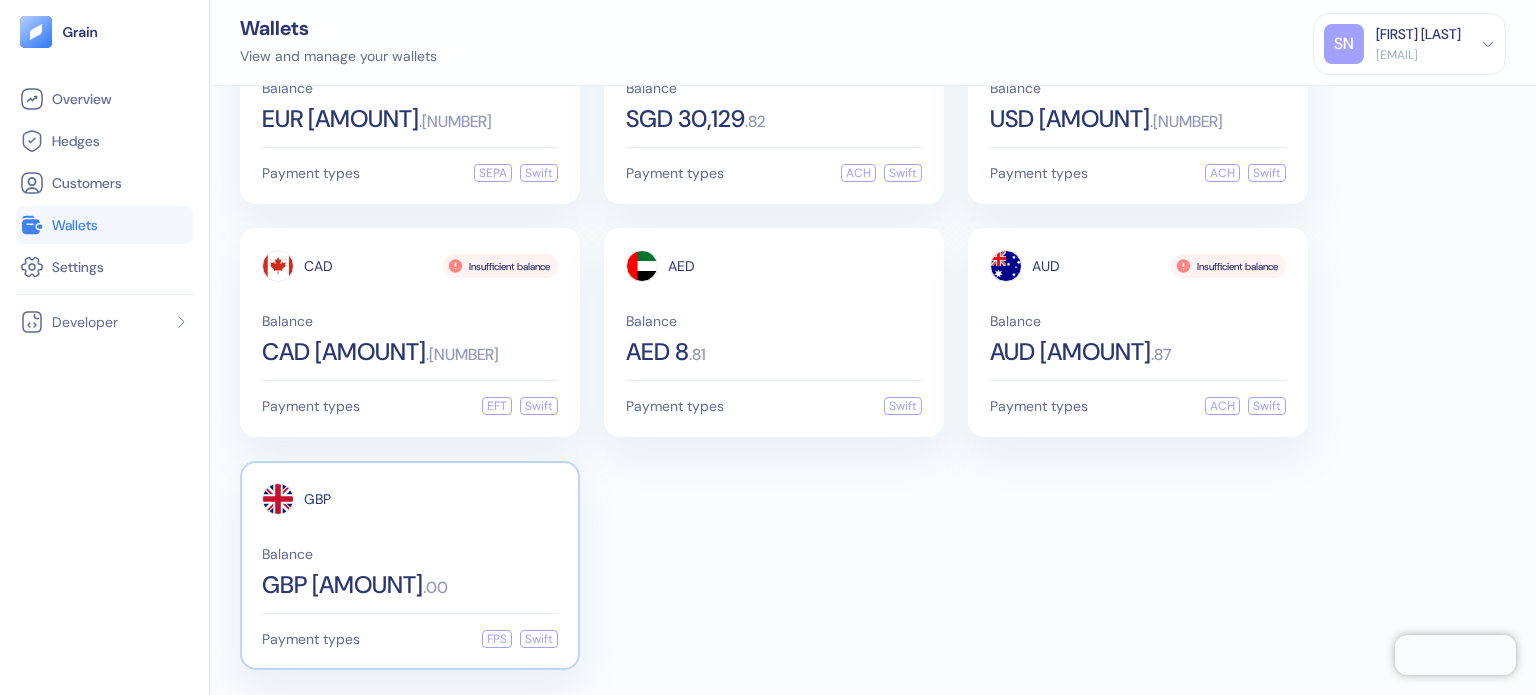 click on "GBP" at bounding box center [410, 499] 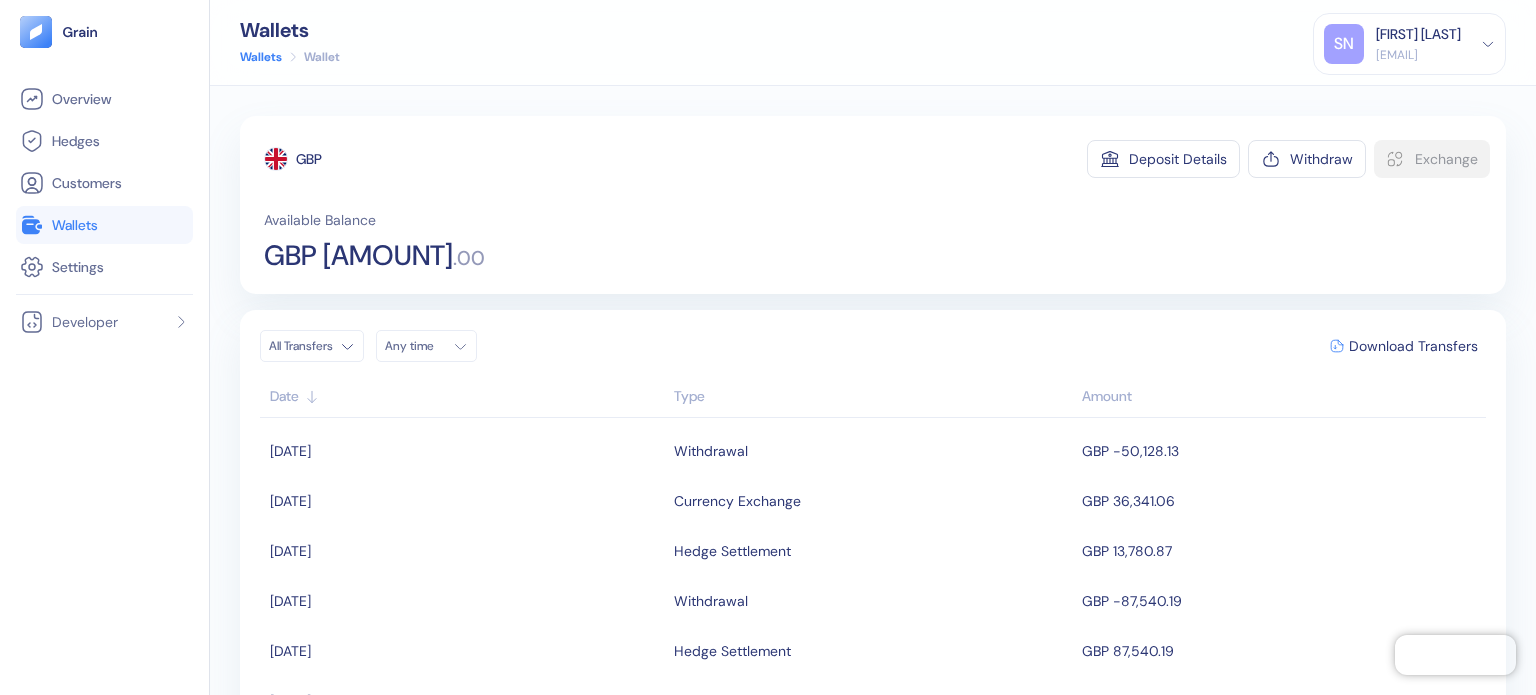 click on "Wallets" at bounding box center (104, 225) 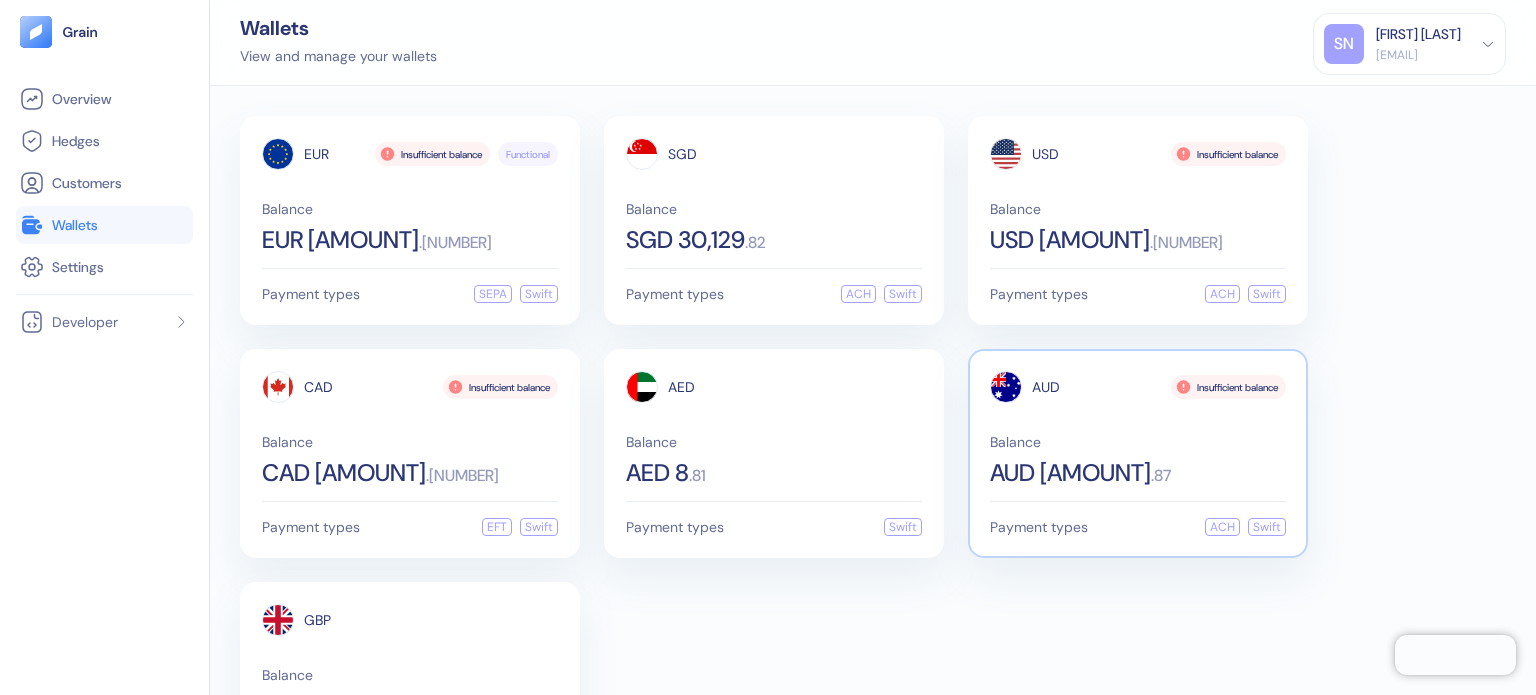 click on "AUD Insufficient balance Balance AUD [AMOUNT]" at bounding box center (1138, 428) 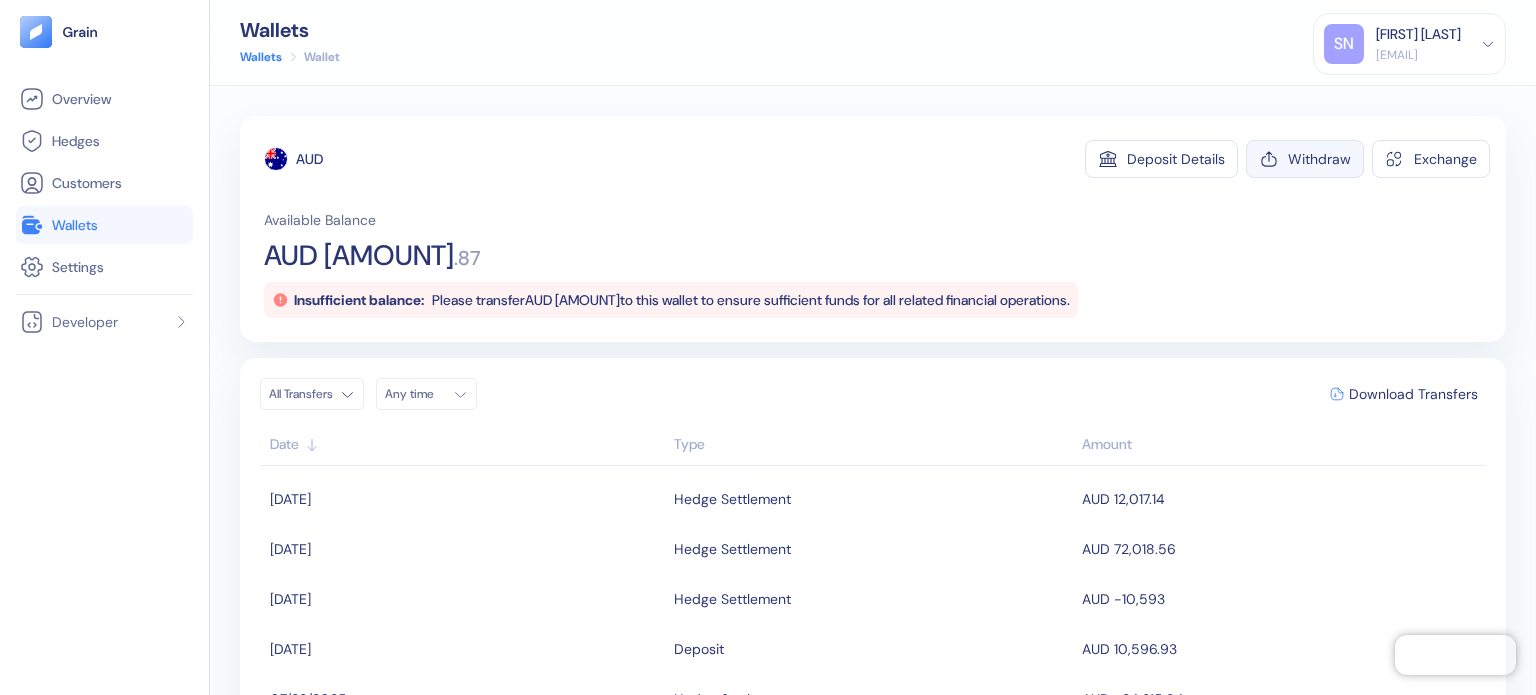 click on "Withdraw" at bounding box center (1305, 159) 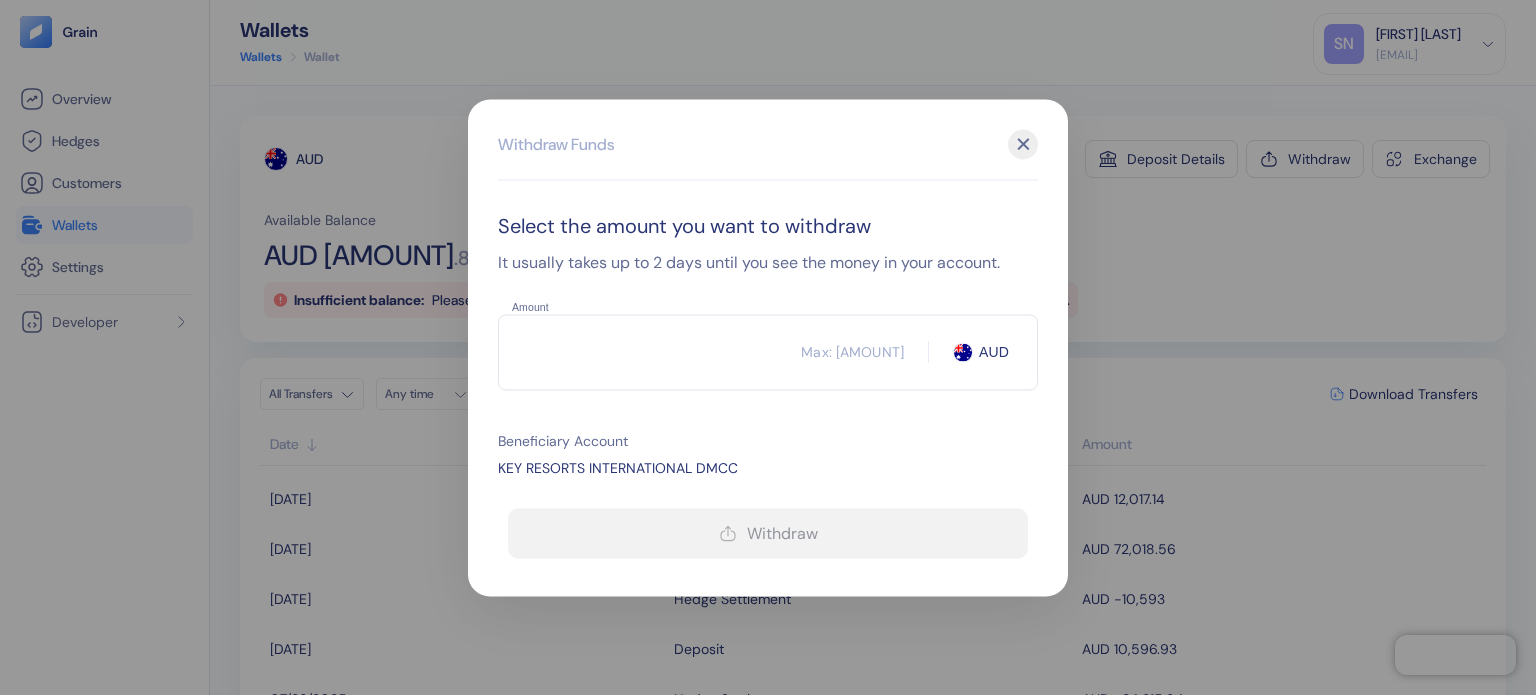 click on "Amount" at bounding box center [649, 352] 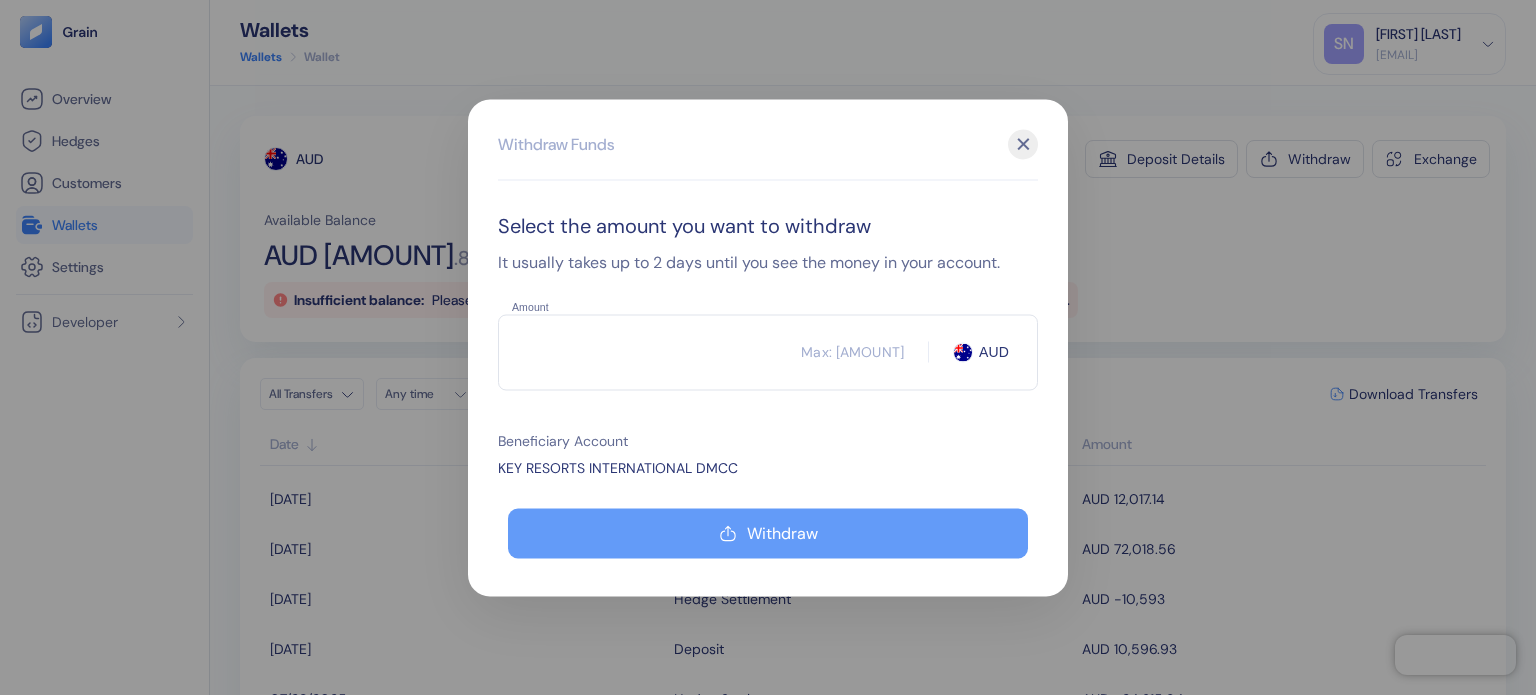 type on "[AMOUNT]" 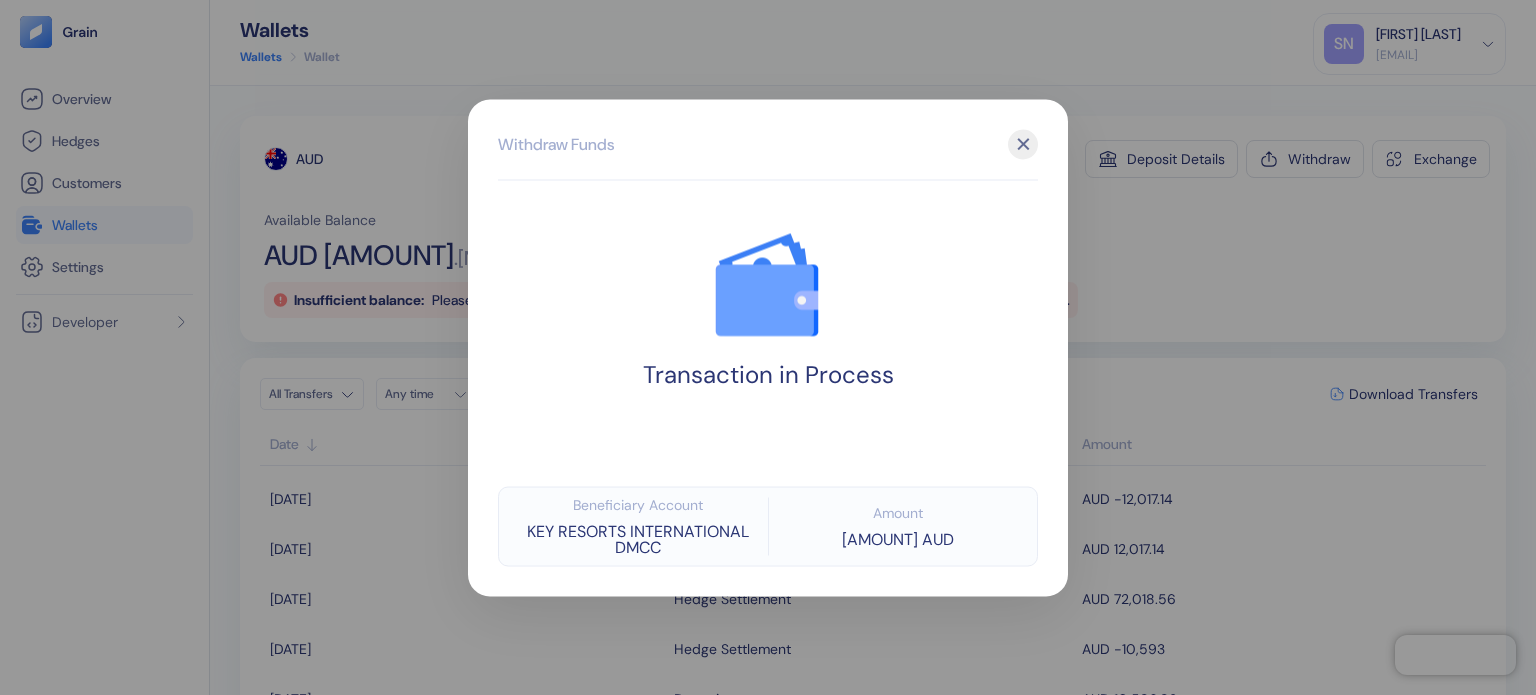 click on "✕" at bounding box center [1023, 144] 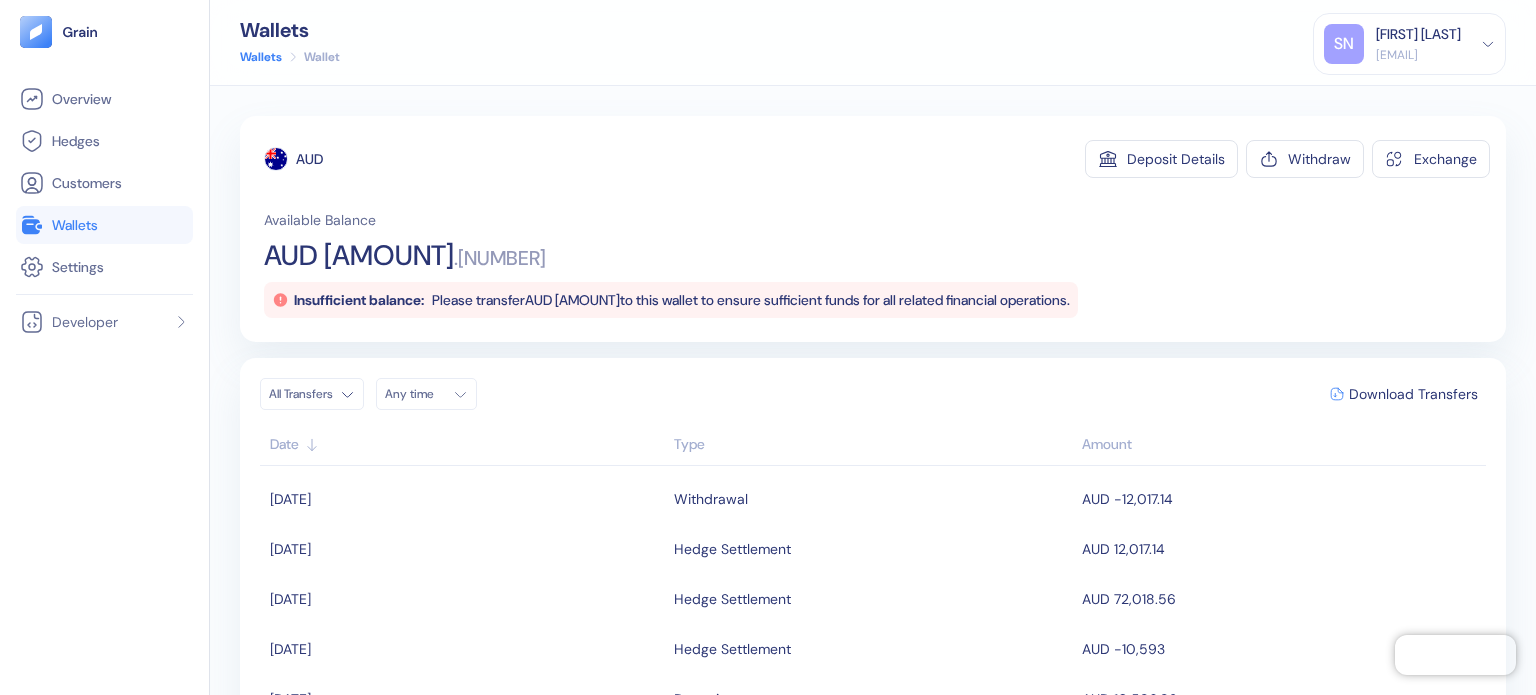 click on "Wallets" at bounding box center (75, 225) 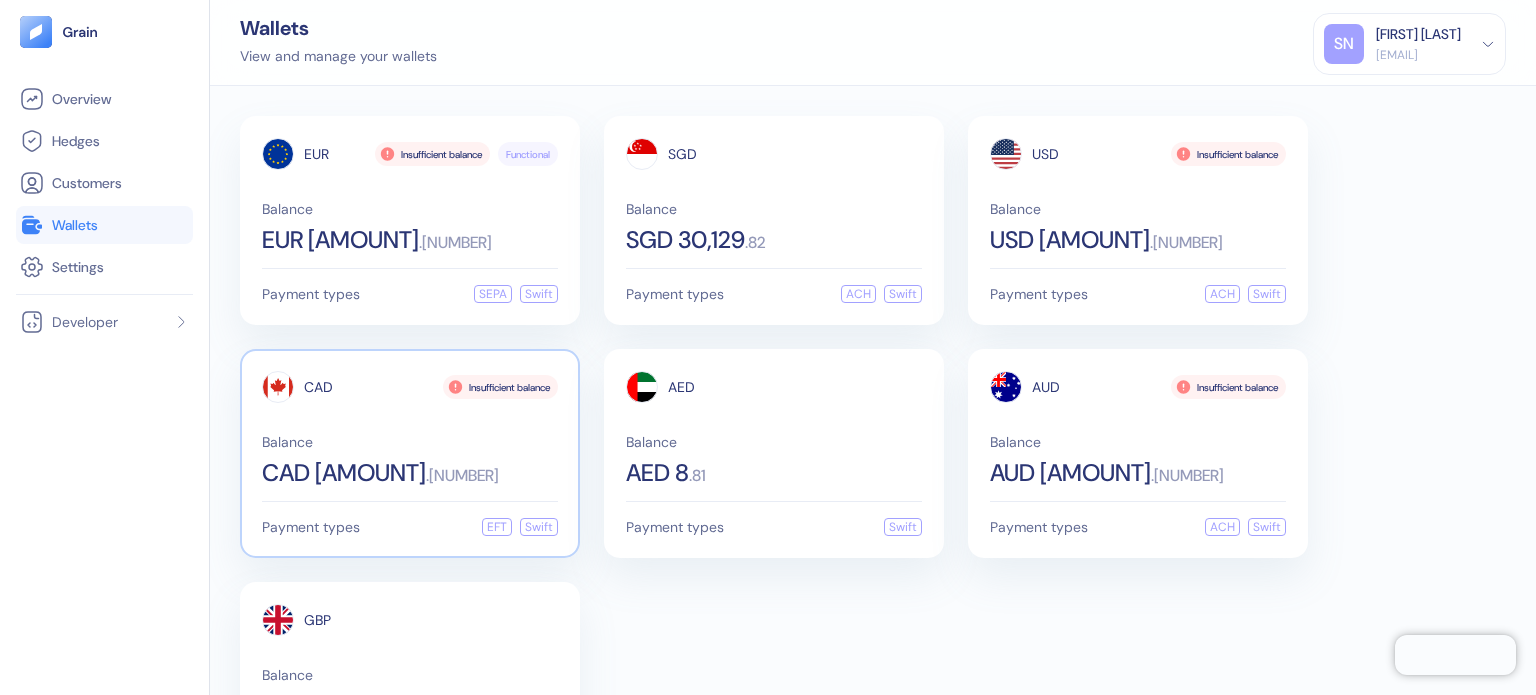 click on "Balance" at bounding box center (410, 442) 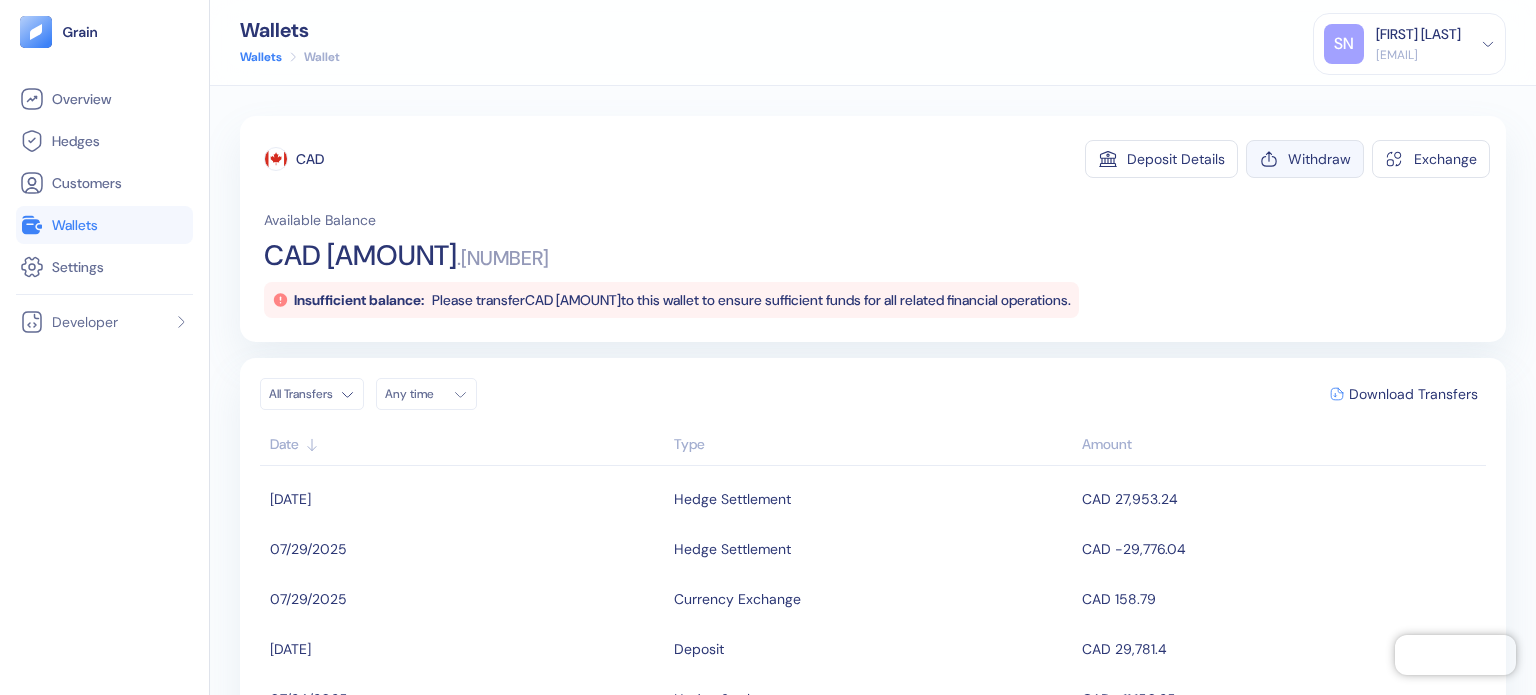 click on "Withdraw" at bounding box center (1319, 159) 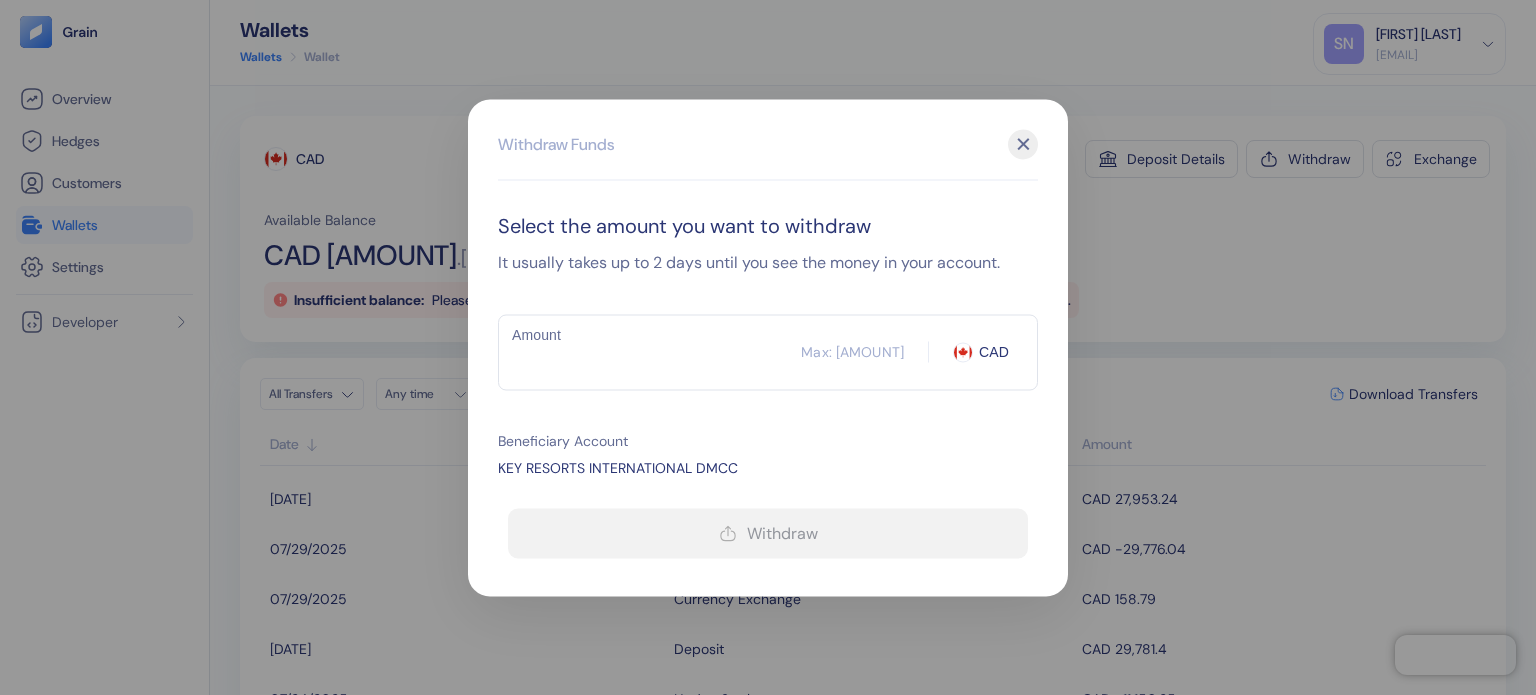 click on "✕" at bounding box center [1023, 144] 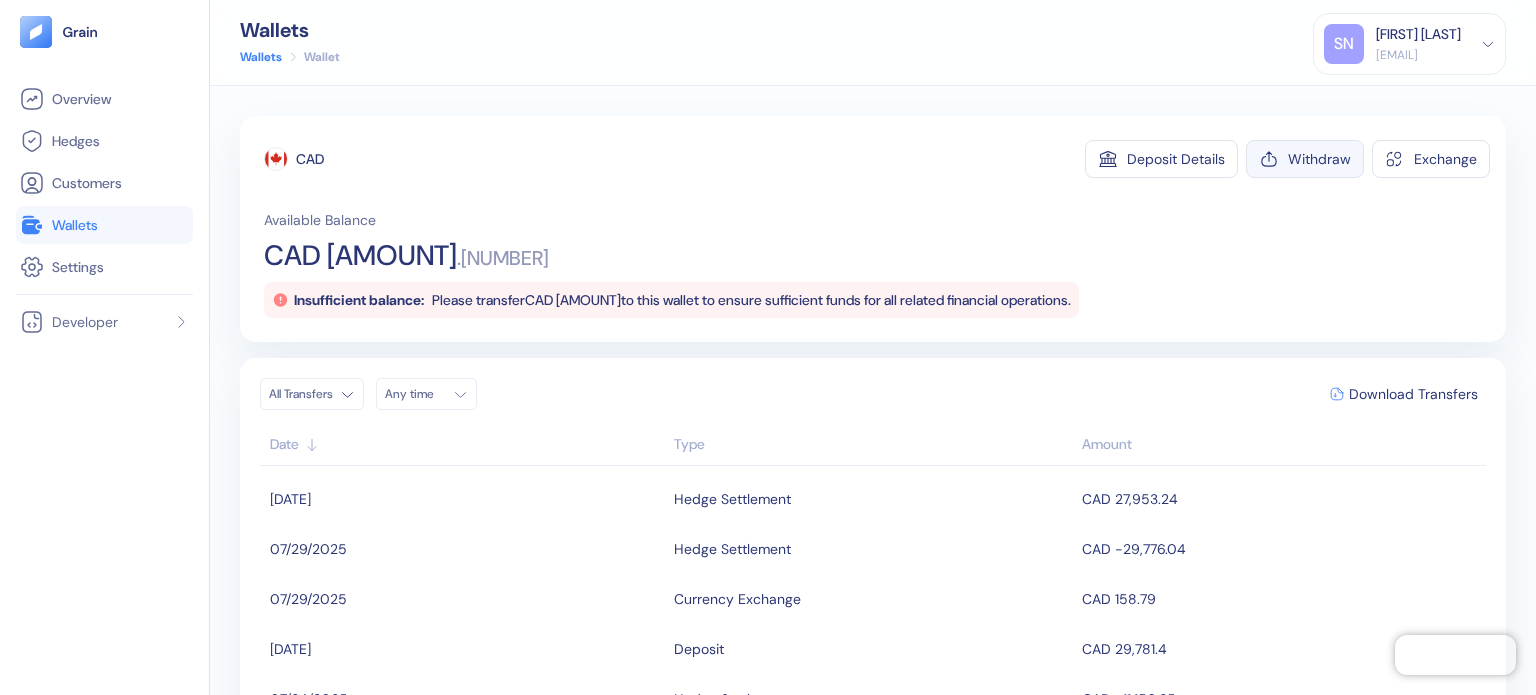 click on "Withdraw" at bounding box center (1319, 159) 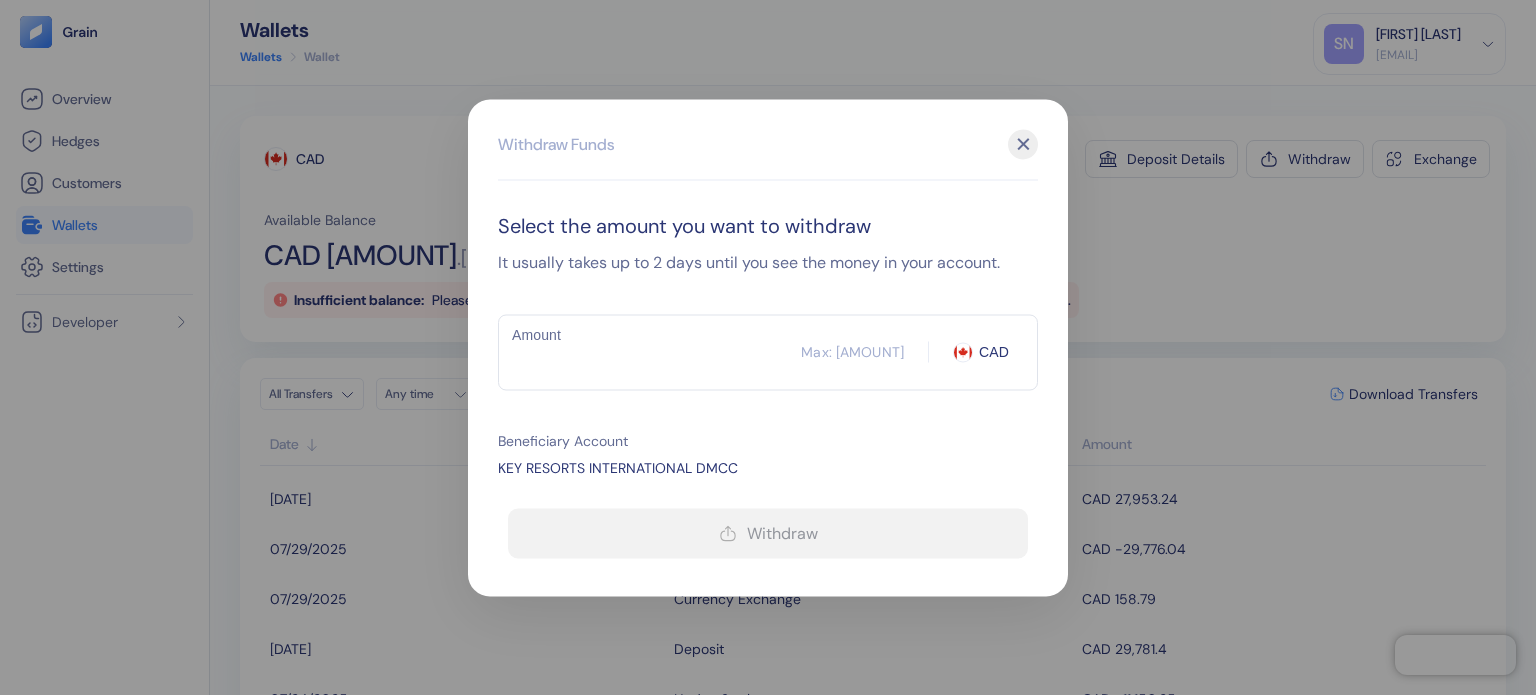 click on "Amount" at bounding box center [649, 352] 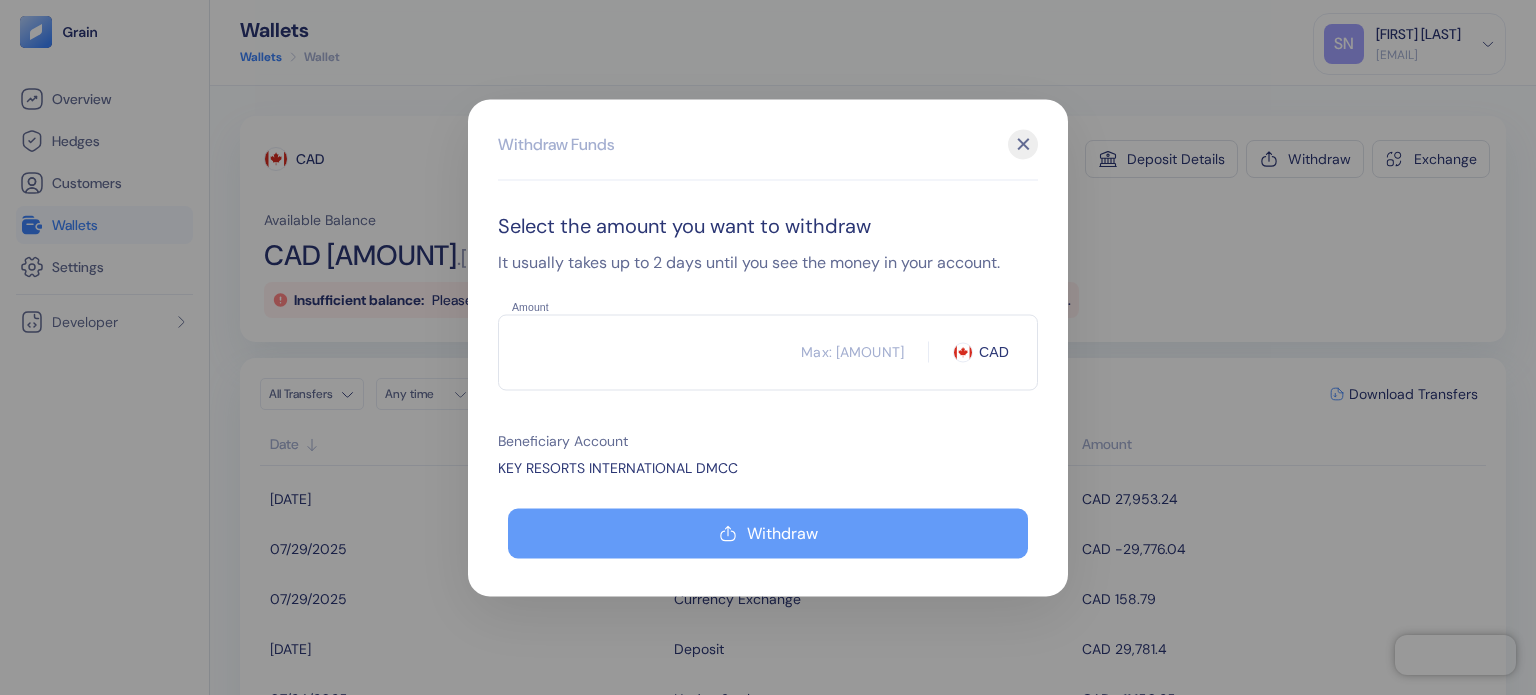 type on "[AMOUNT]" 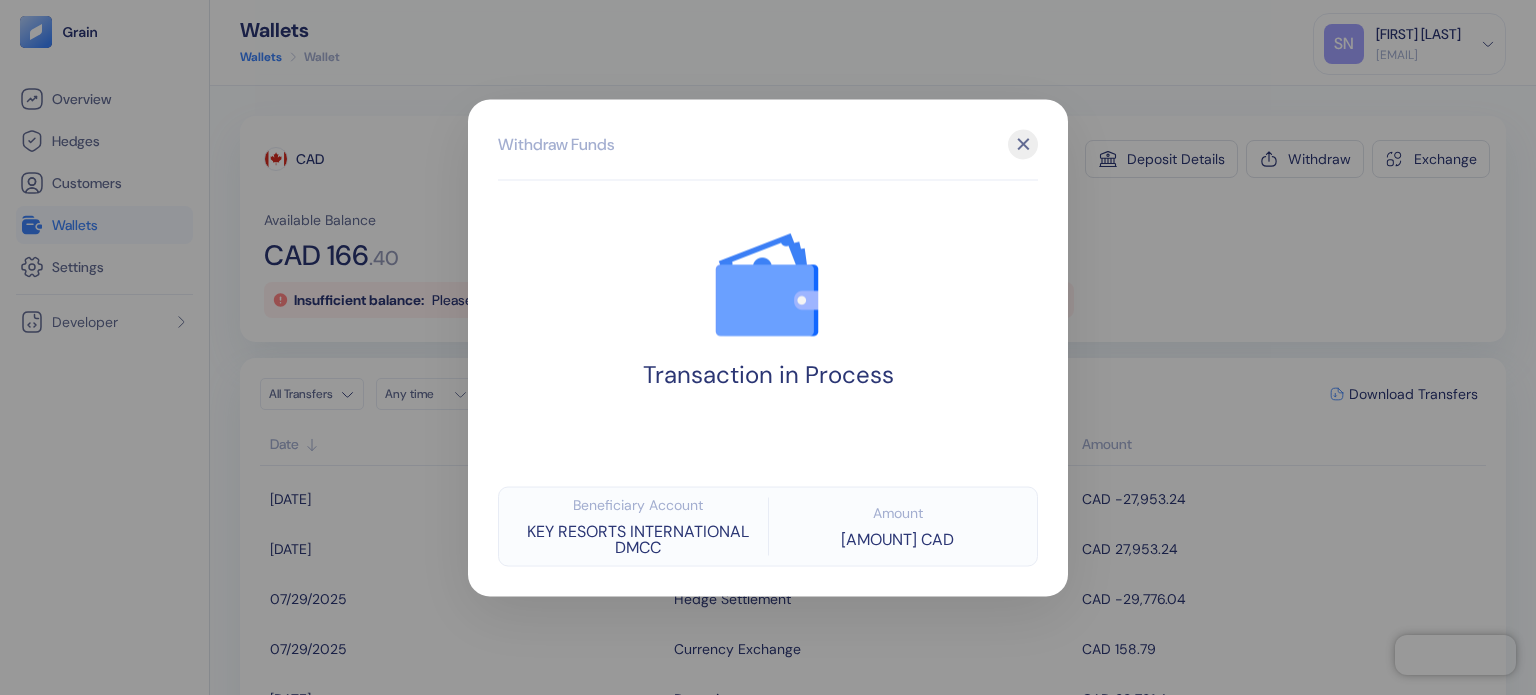 click on "✕" at bounding box center (1023, 144) 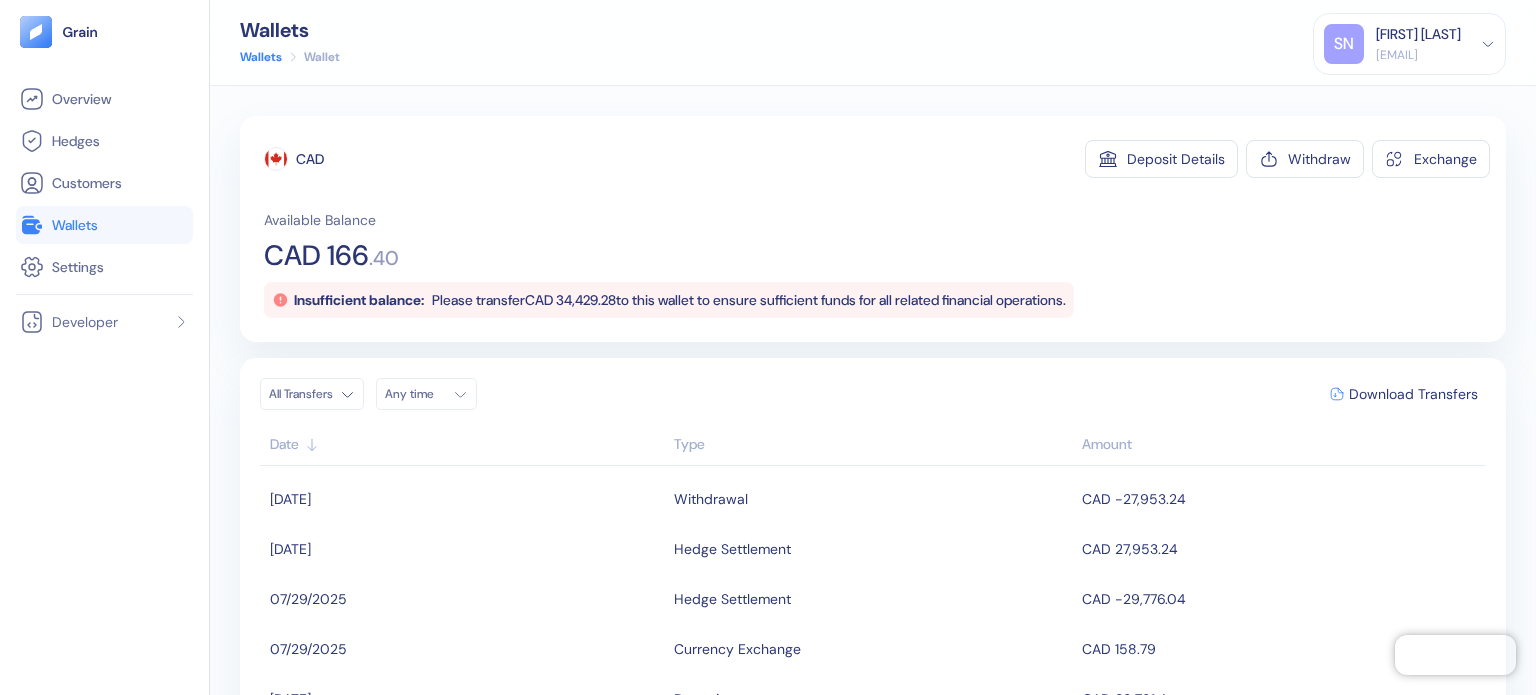 click on "Wallets" at bounding box center [75, 225] 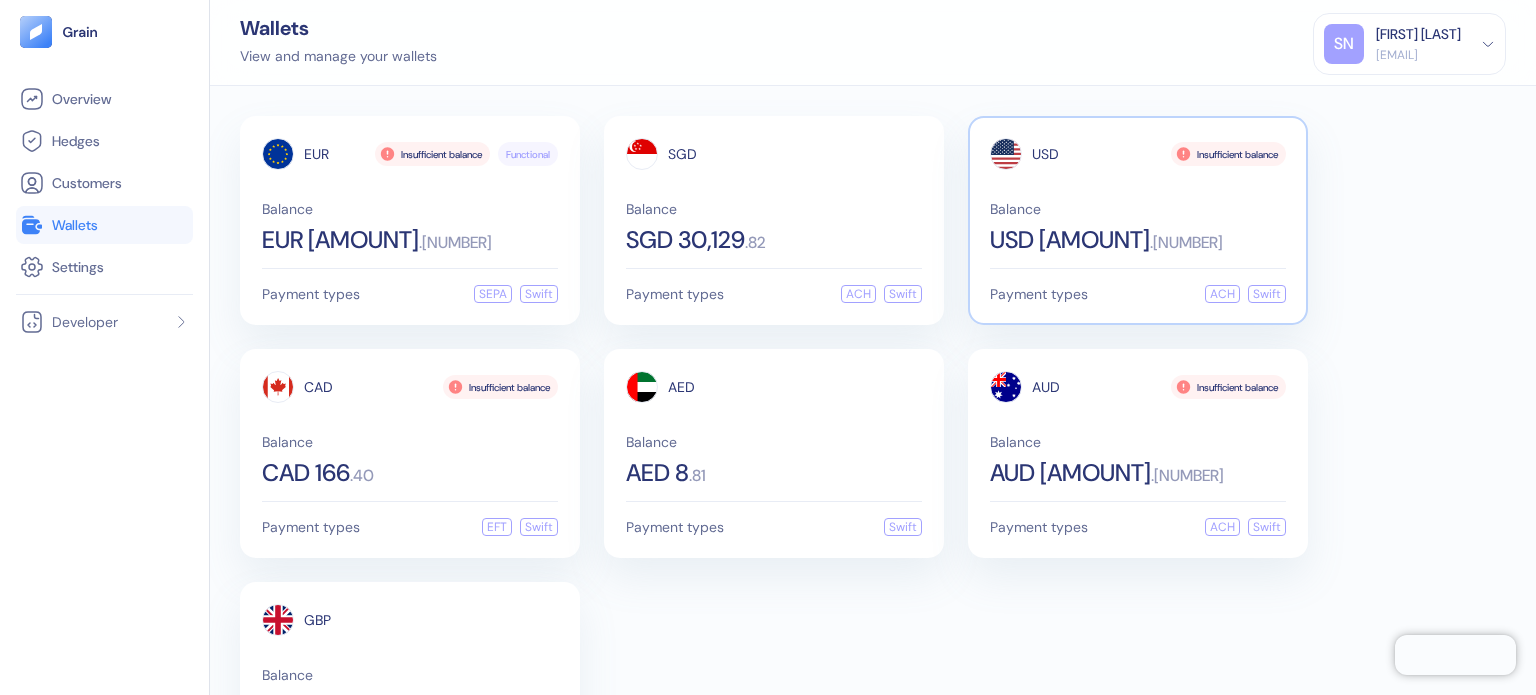 click on "Balance" at bounding box center [1138, 209] 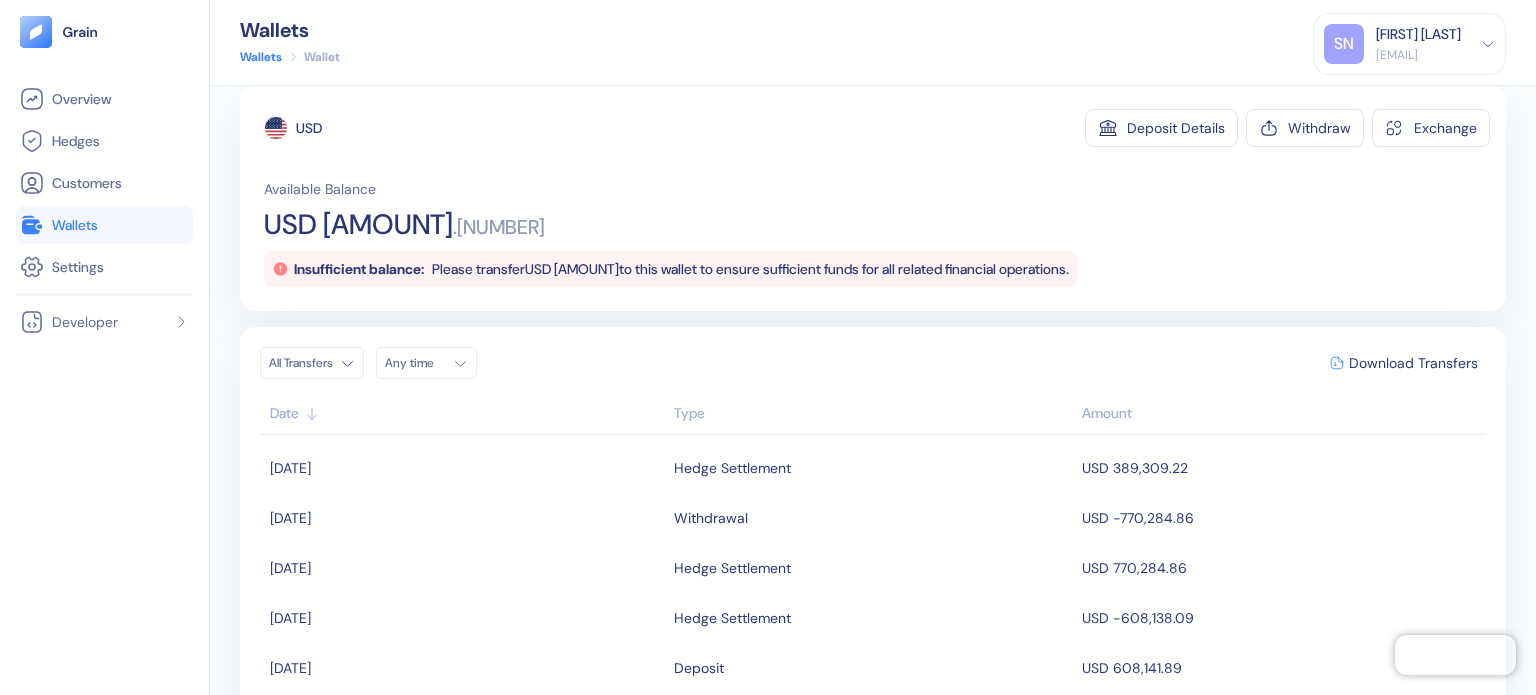 scroll, scrollTop: 0, scrollLeft: 0, axis: both 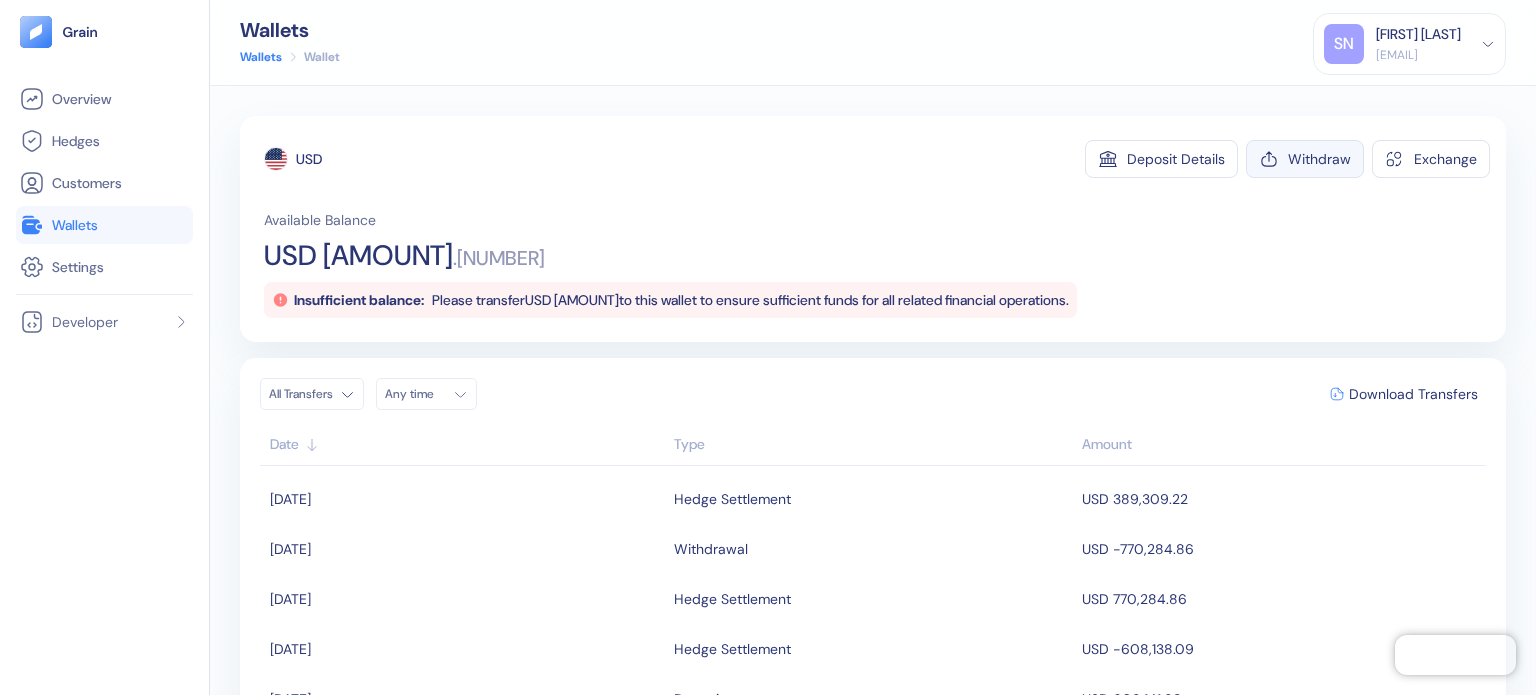 click on "Withdraw" at bounding box center (1319, 159) 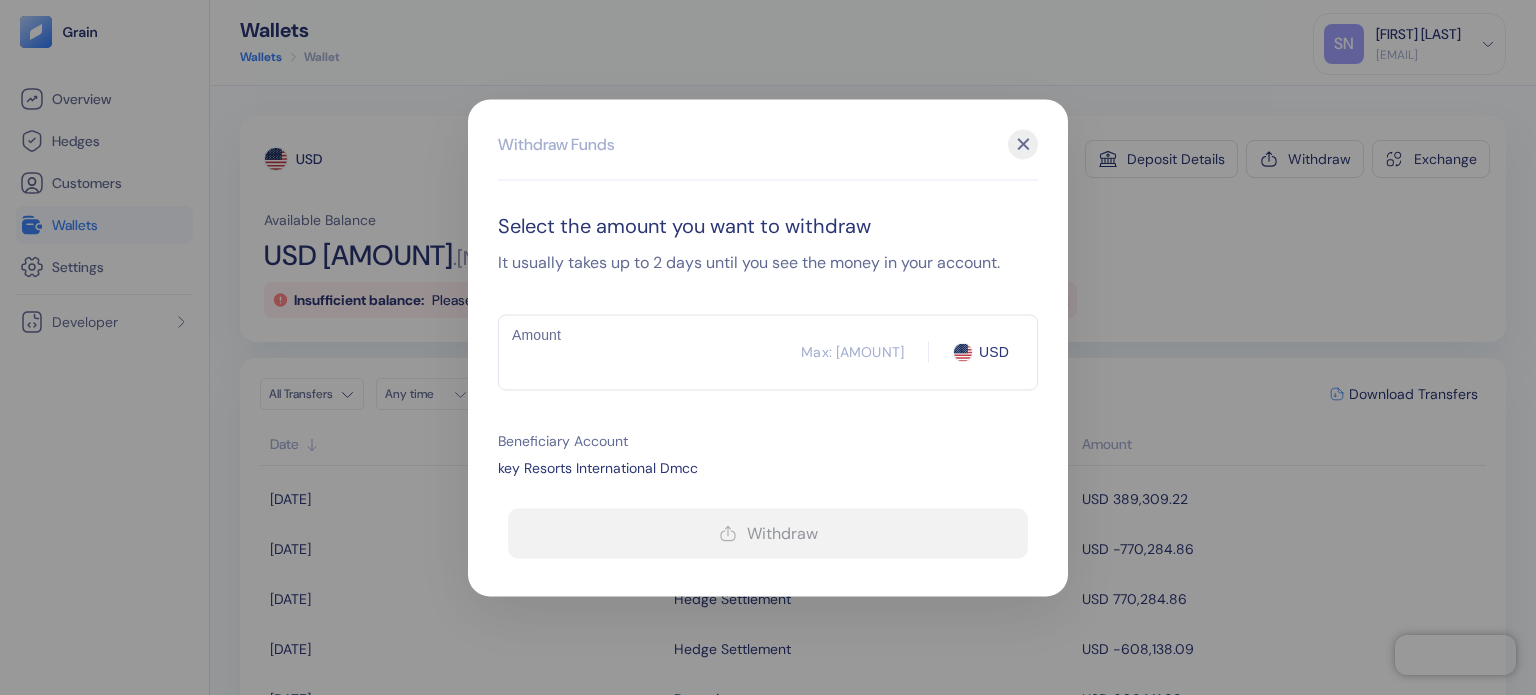 click on "Amount" at bounding box center [649, 352] 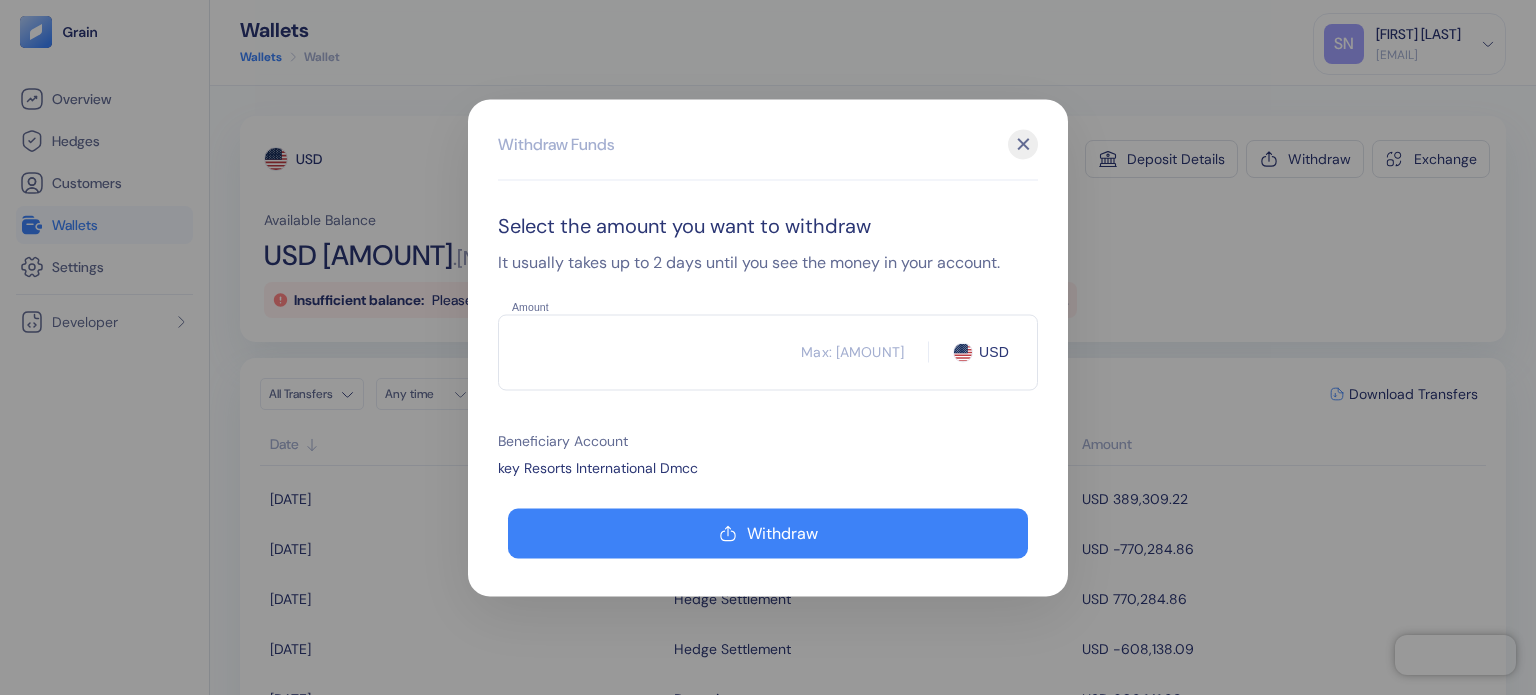 click on "[AMOUNT]" at bounding box center [649, 352] 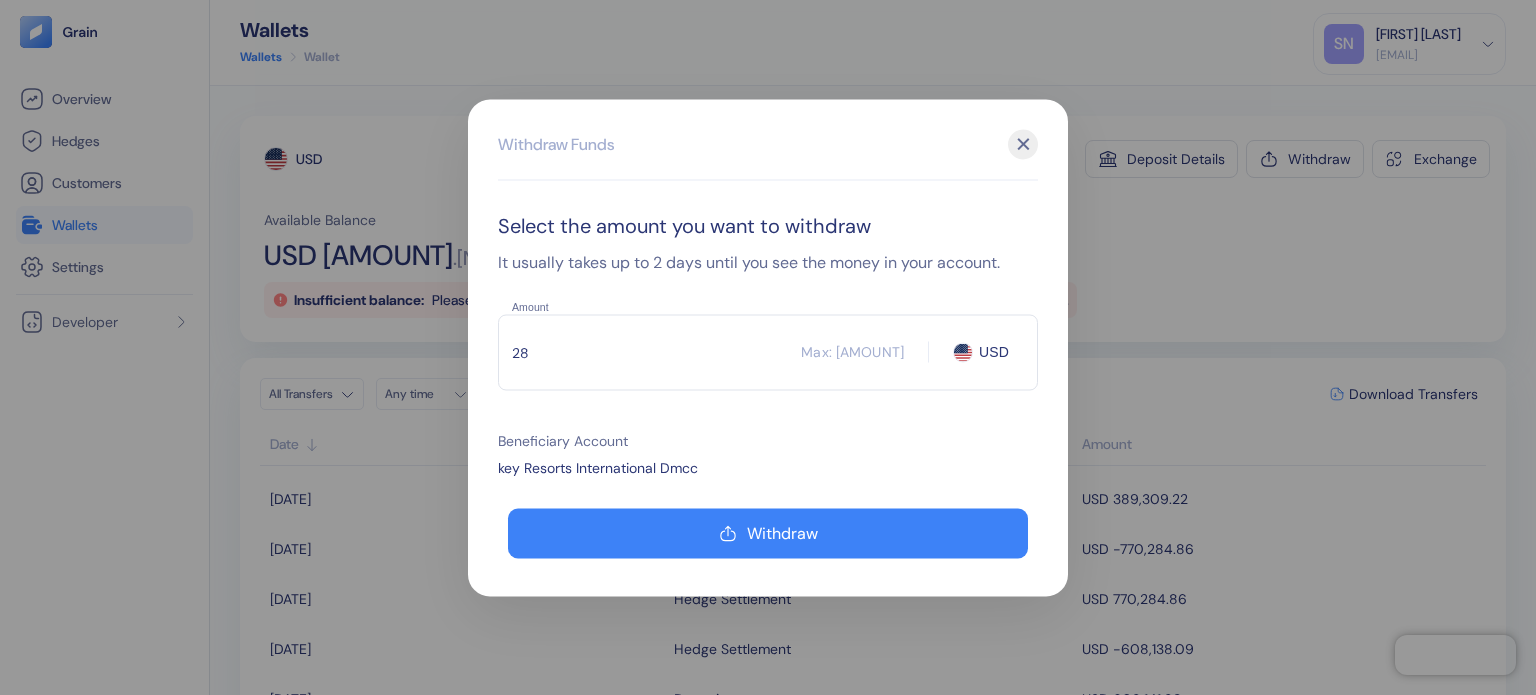 type on "2" 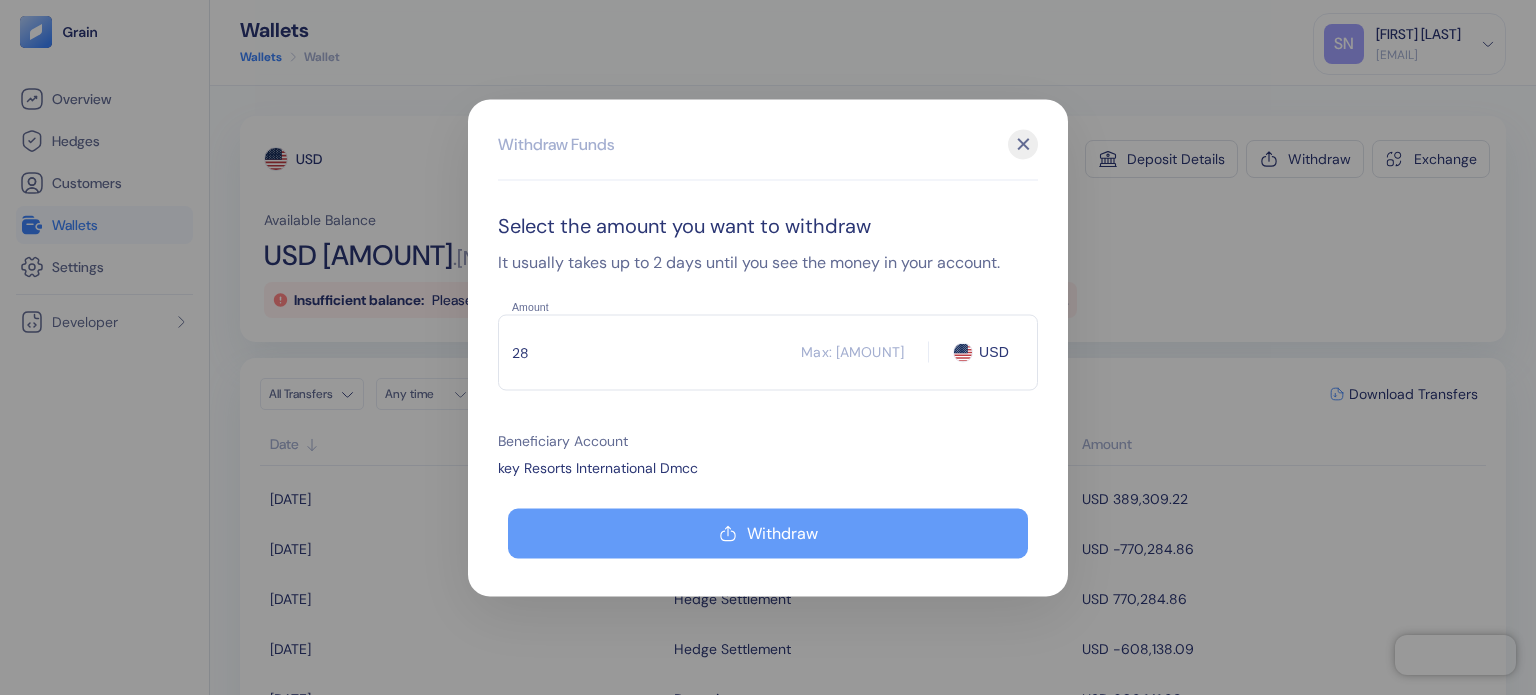 type on "[AMOUNT]" 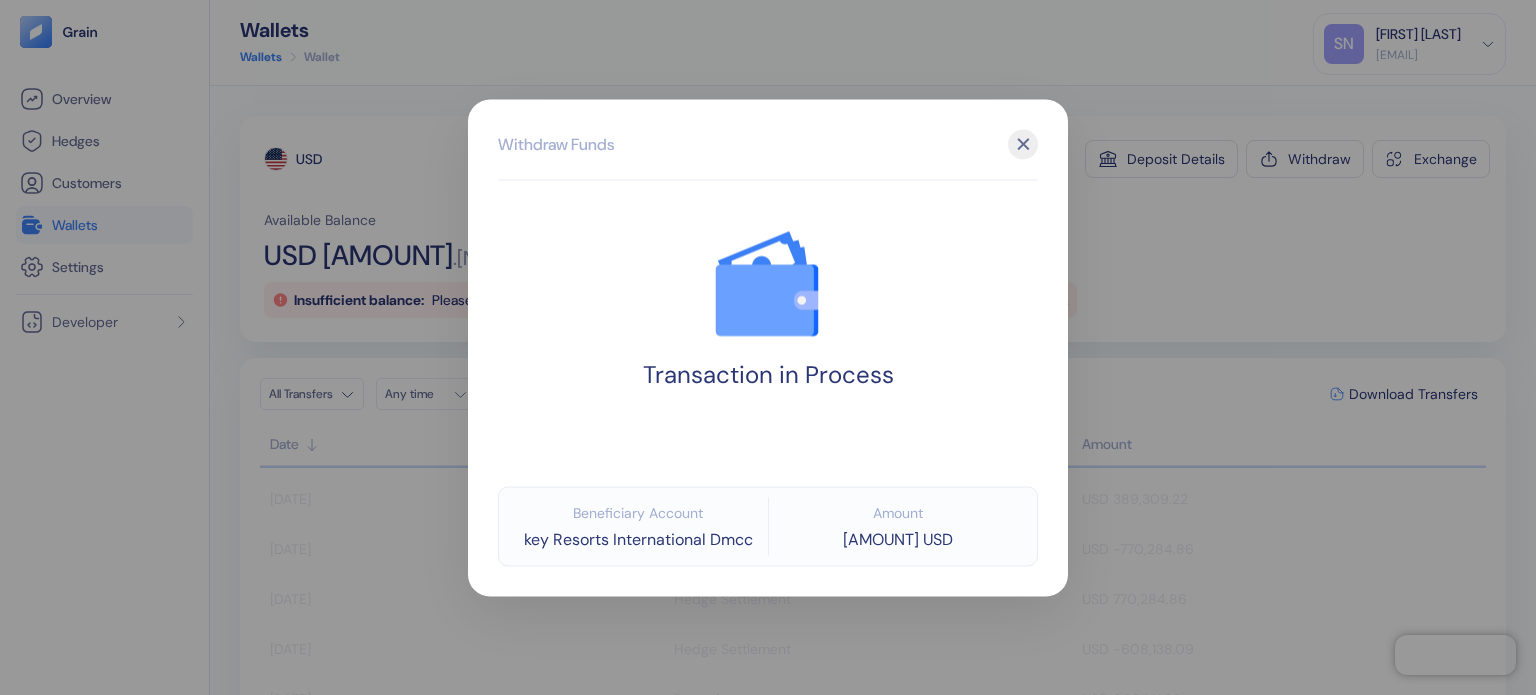 click at bounding box center (768, 347) 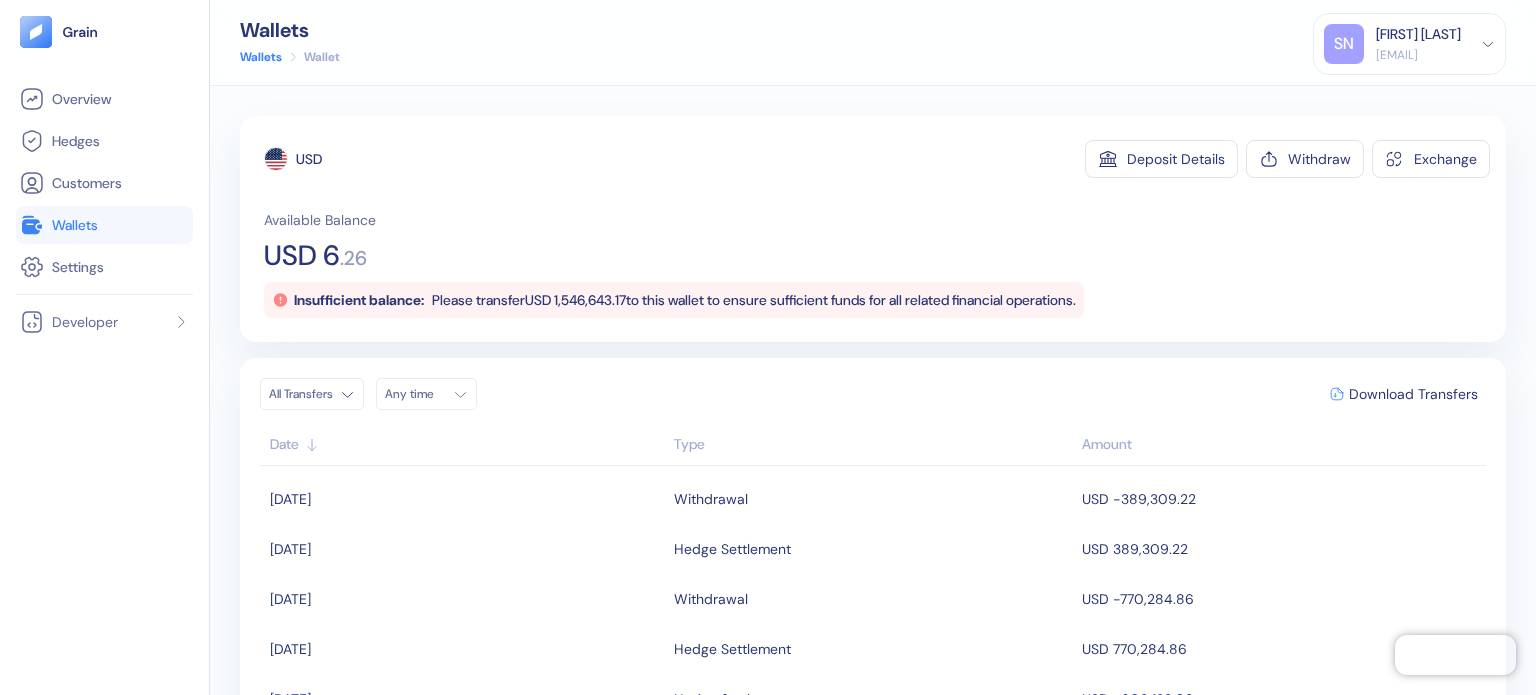 click on "Wallets" at bounding box center [104, 225] 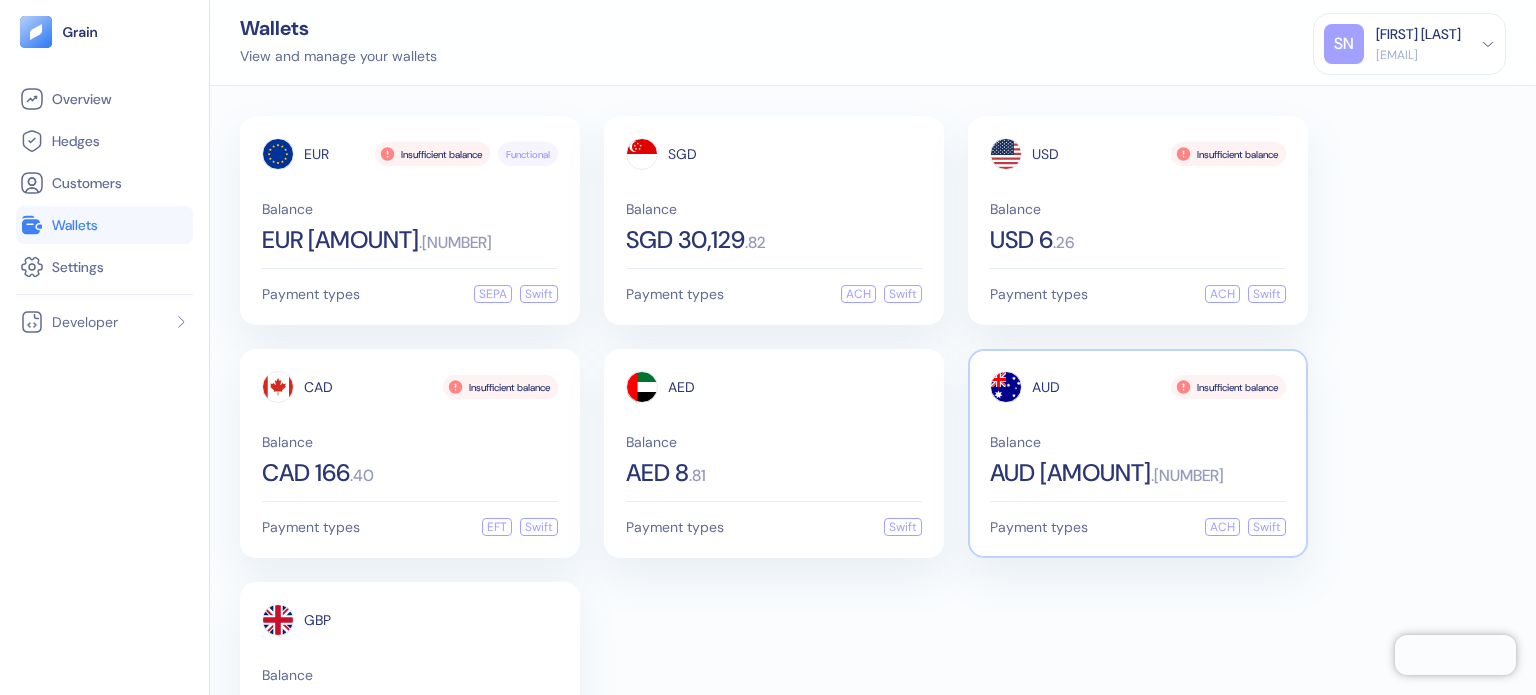 click on "AUD [AMOUNT]" at bounding box center [1138, 473] 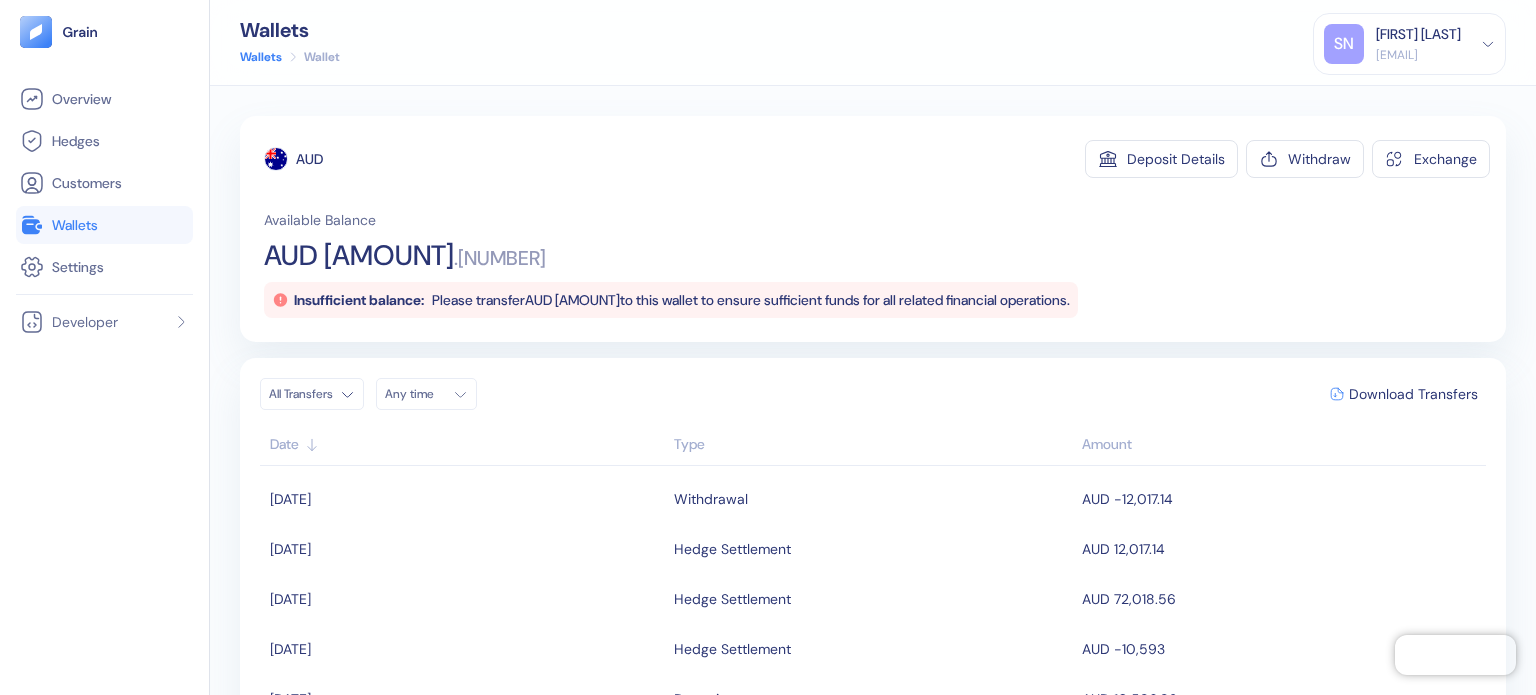 click on "Wallets" at bounding box center (104, 225) 